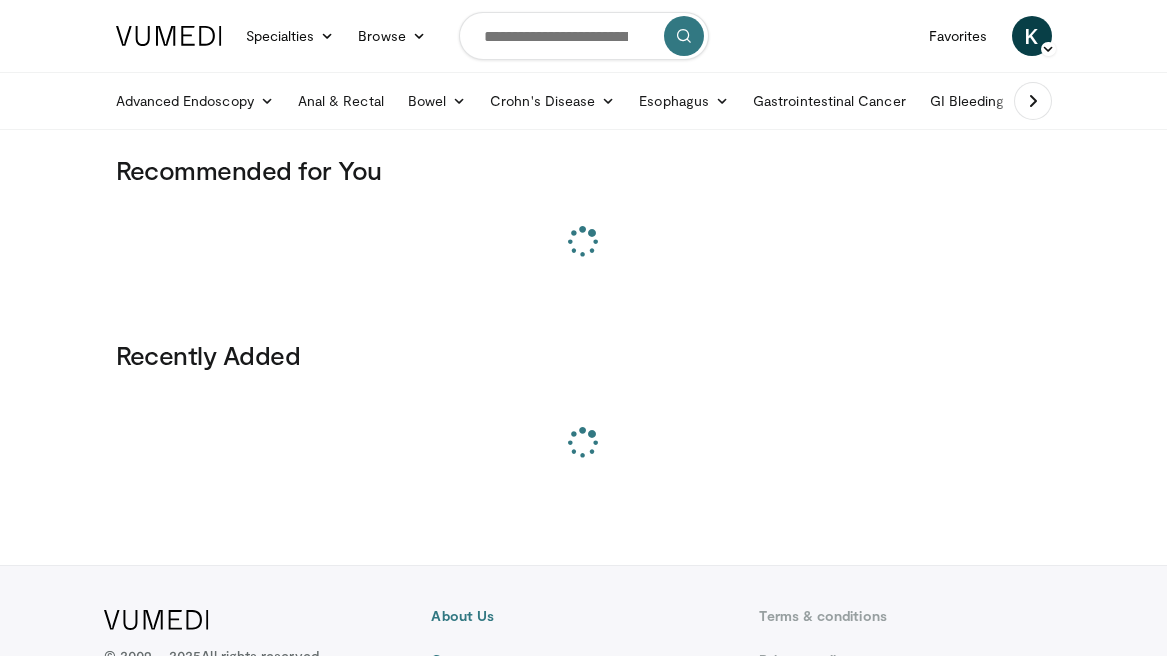 scroll, scrollTop: 0, scrollLeft: 0, axis: both 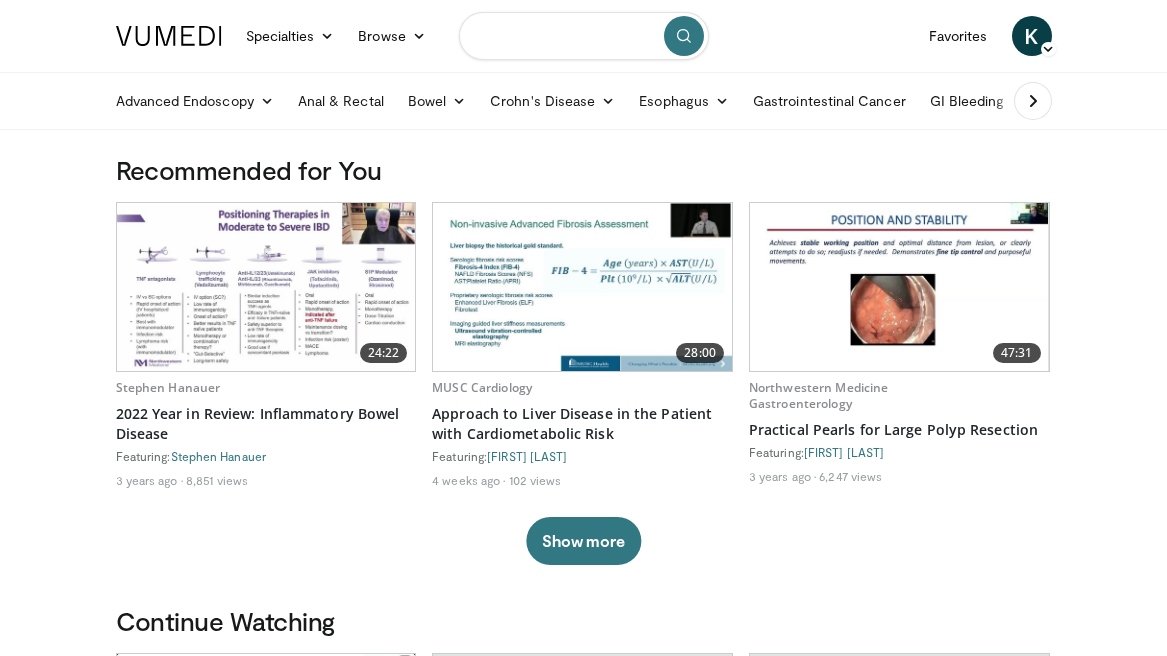 click at bounding box center (584, 36) 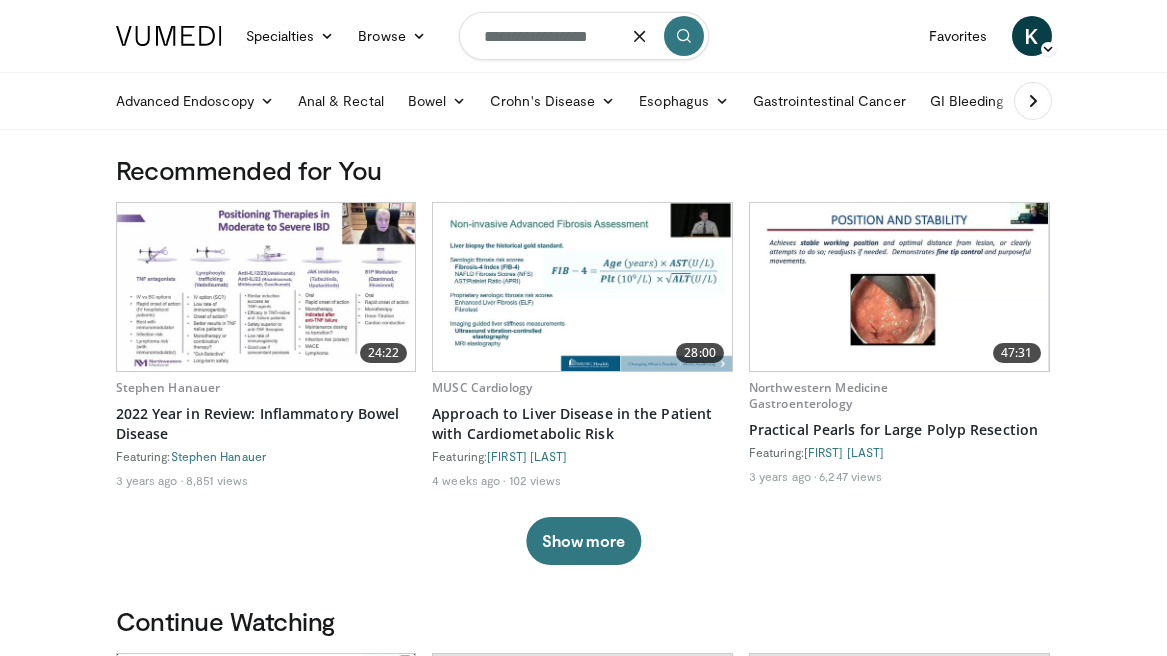 type on "**********" 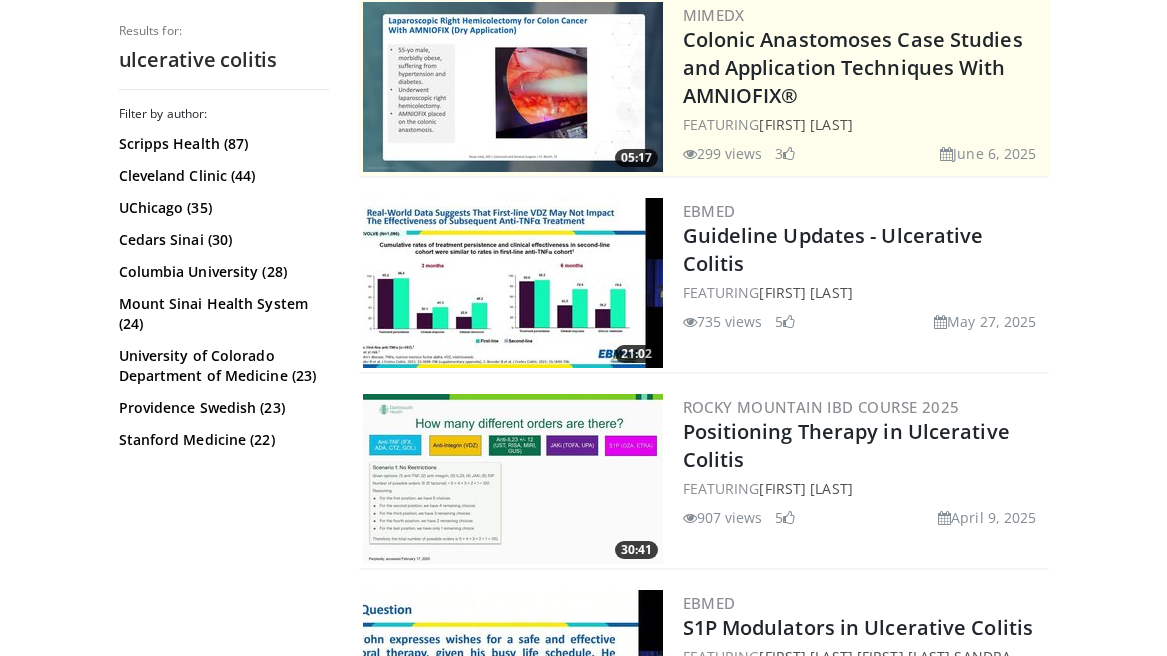 scroll, scrollTop: 281, scrollLeft: 0, axis: vertical 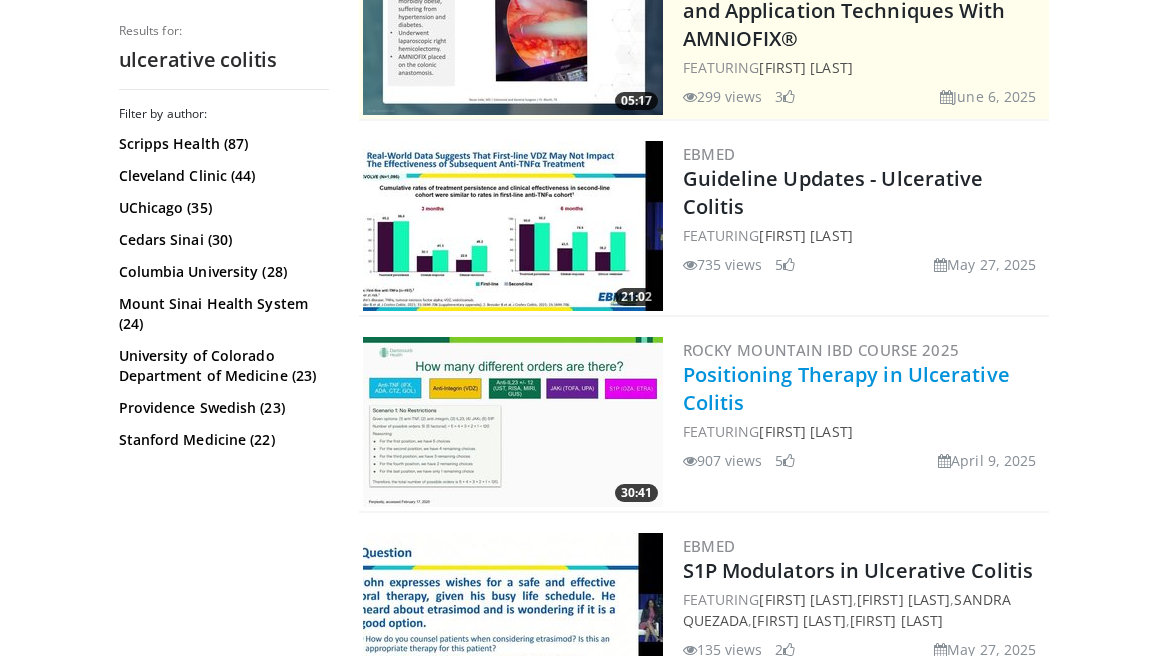 click on "Positioning Therapy in Ulcerative Colitis" at bounding box center [846, 388] 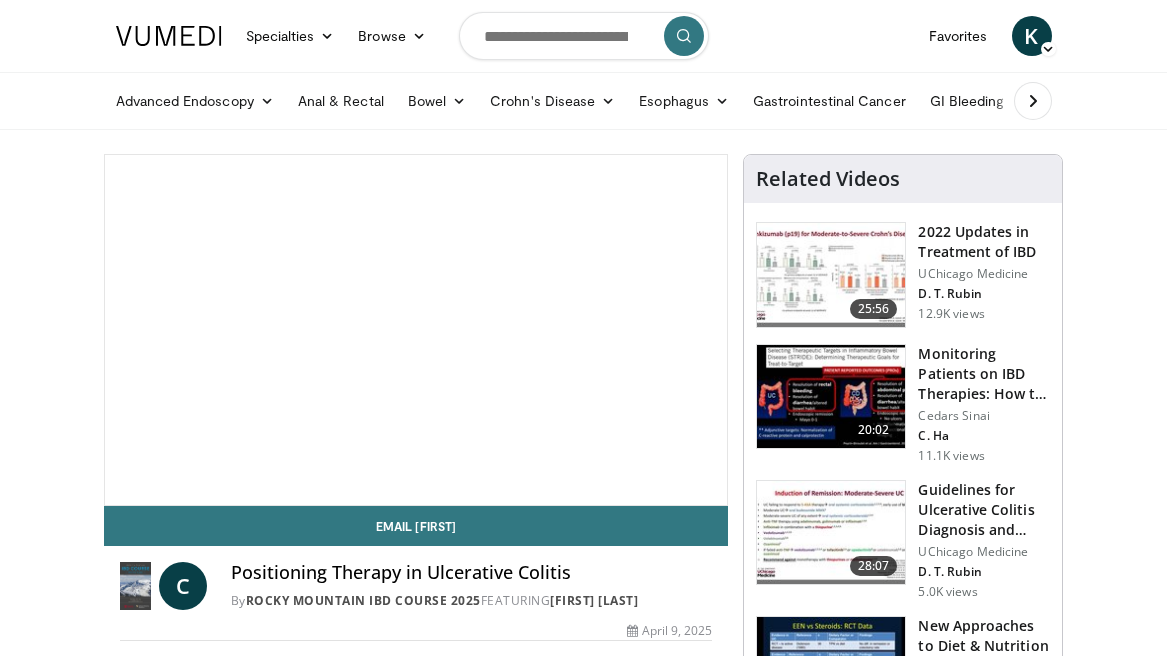 scroll, scrollTop: 75, scrollLeft: 0, axis: vertical 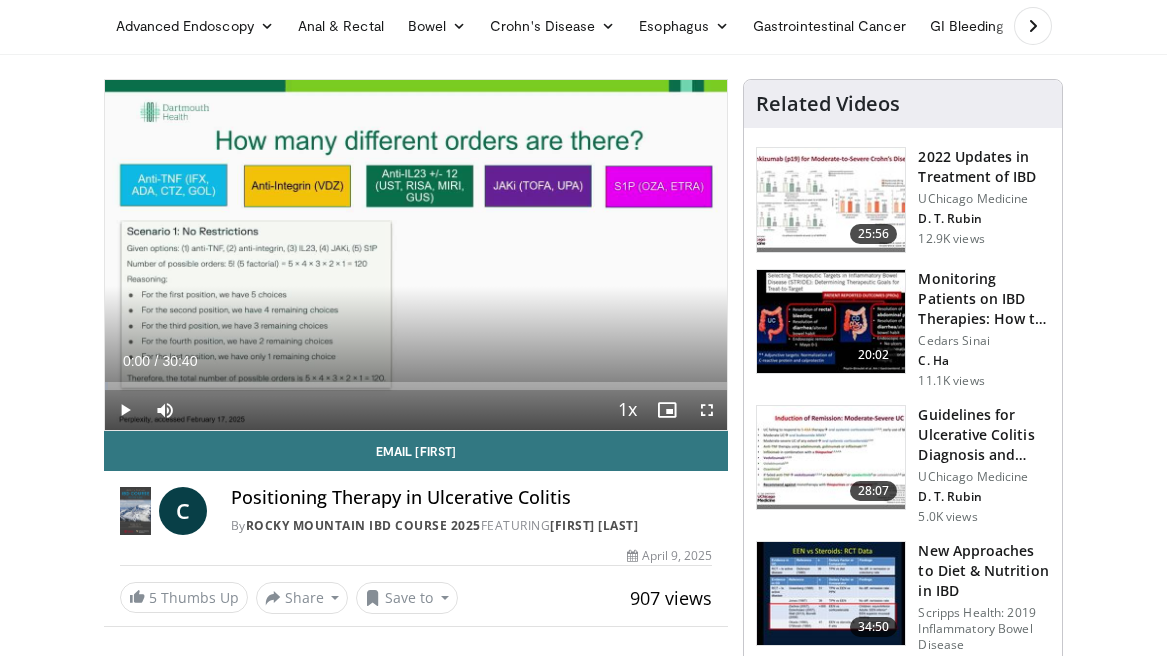 click at bounding box center (125, 410) 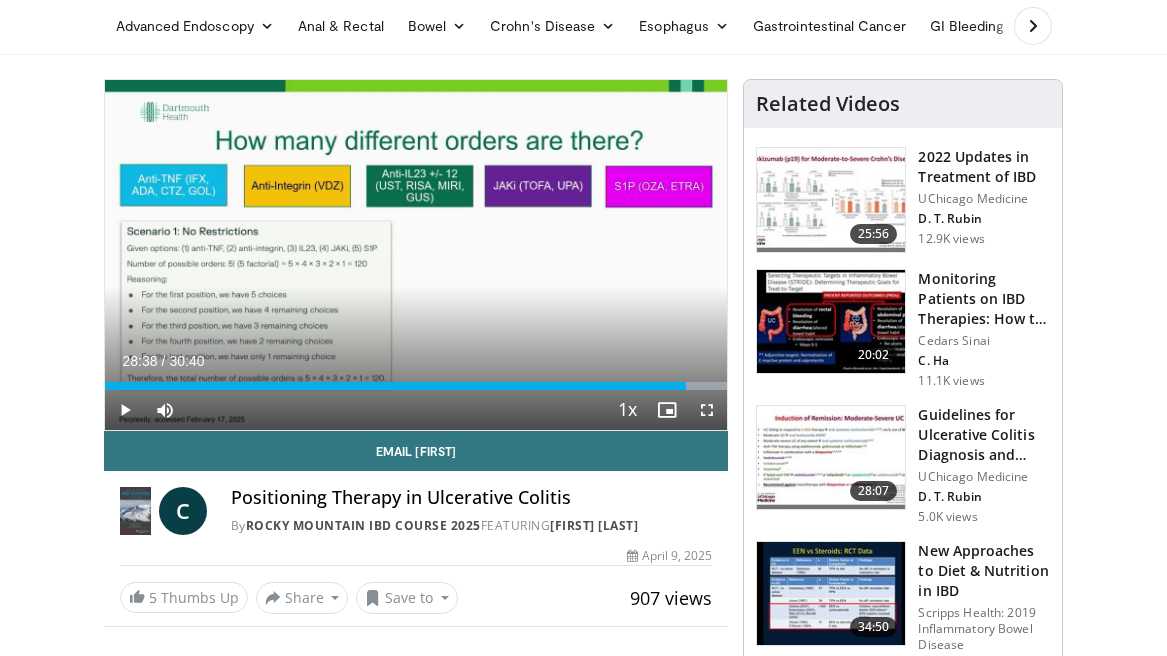 click on "Loaded :  99.71% 28:38 28:44" at bounding box center [416, 386] 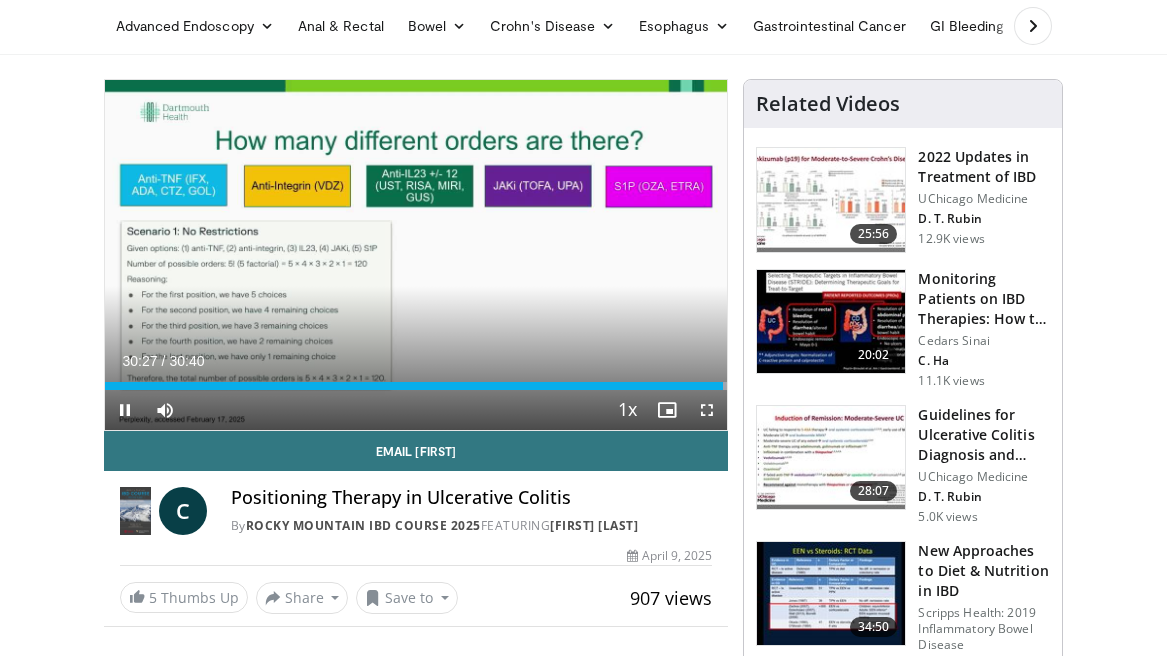 click at bounding box center (125, 410) 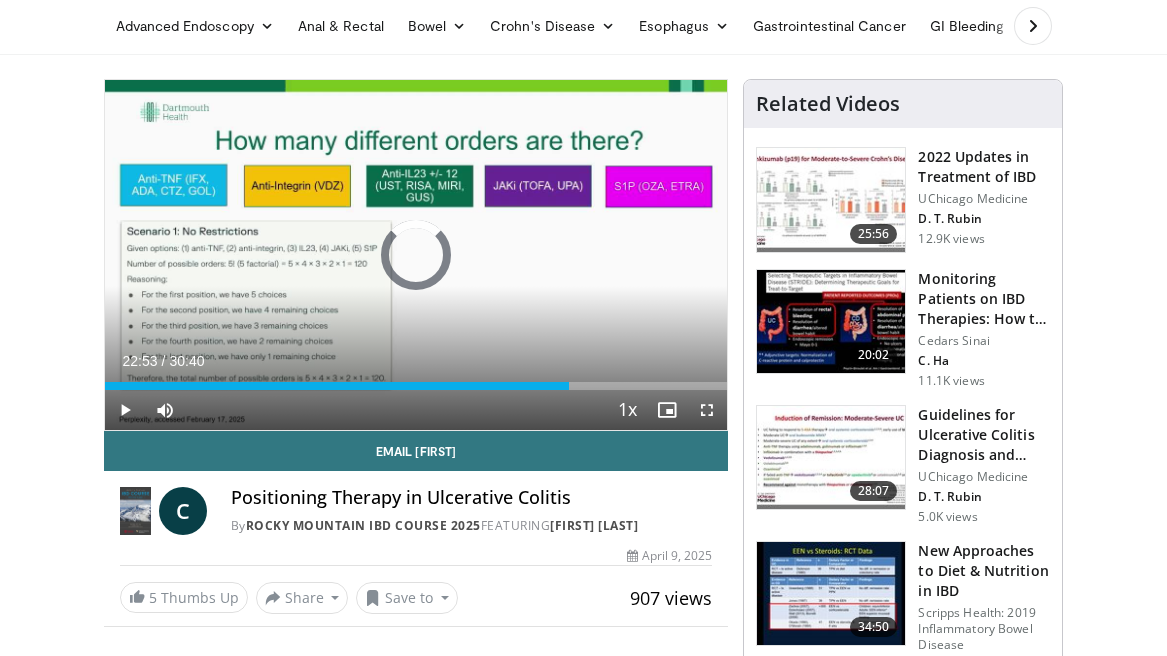 drag, startPoint x: 713, startPoint y: 378, endPoint x: 209, endPoint y: 410, distance: 505.01486 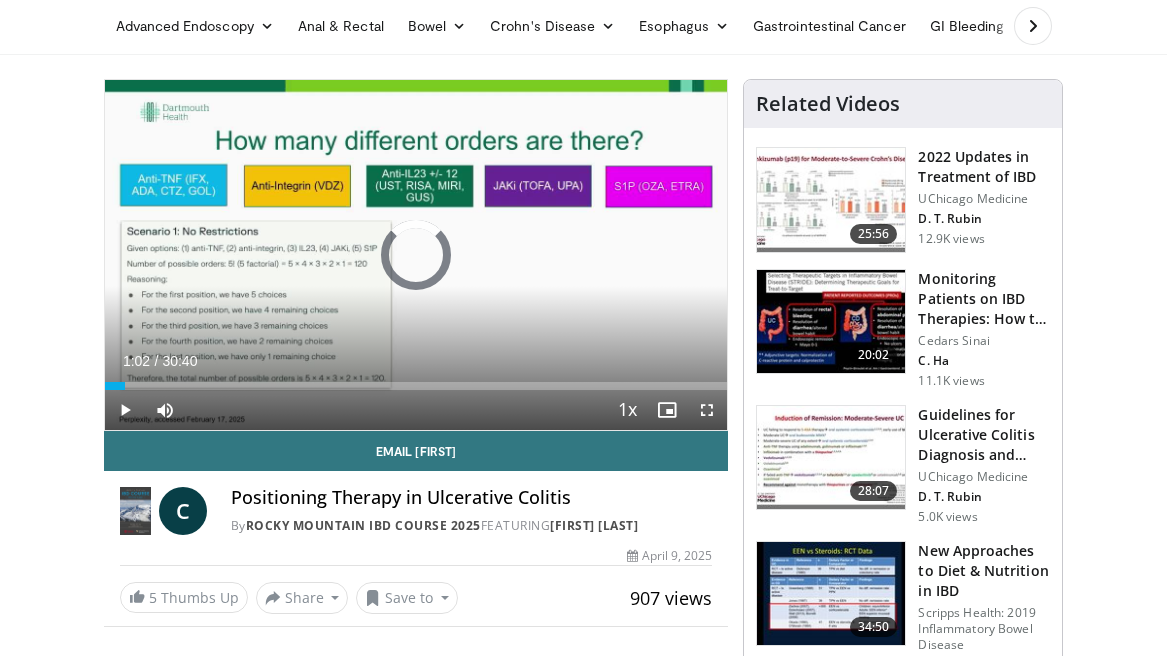 drag, startPoint x: 201, startPoint y: 388, endPoint x: 125, endPoint y: 398, distance: 76.655075 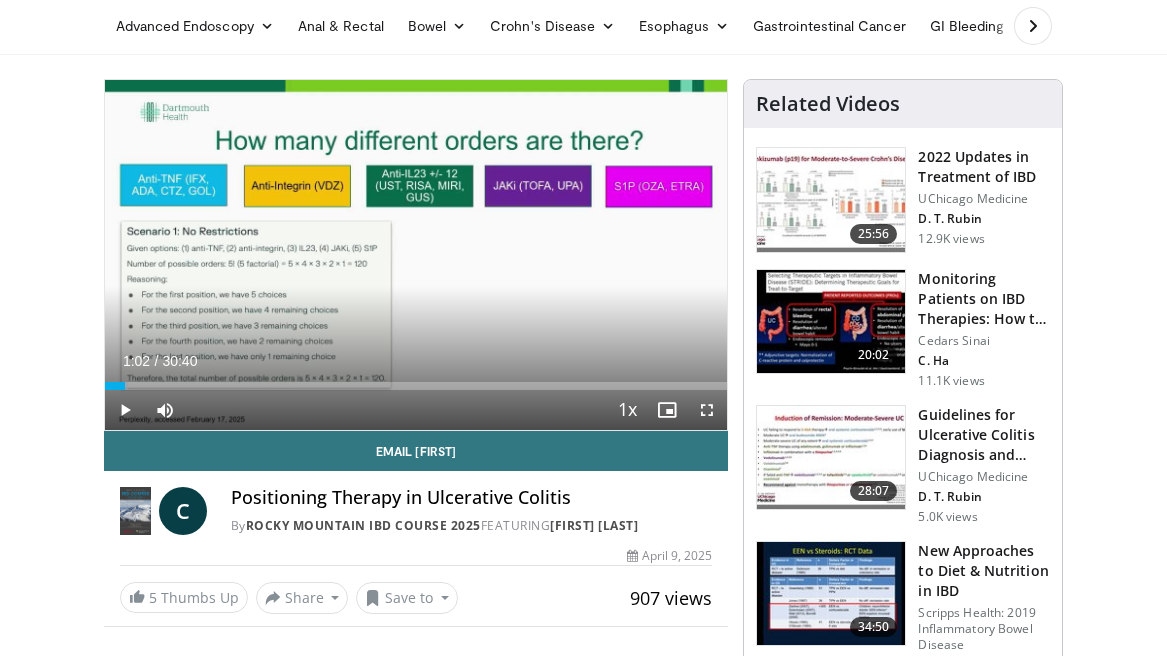 click at bounding box center (125, 410) 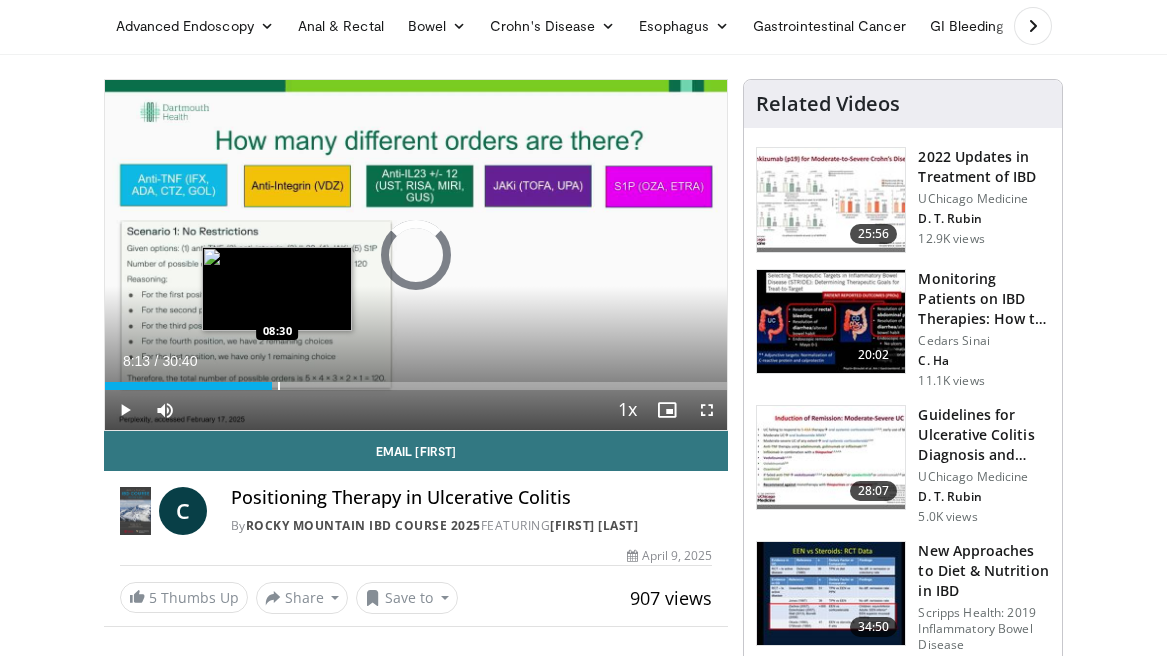 drag, startPoint x: 258, startPoint y: 383, endPoint x: 277, endPoint y: 383, distance: 19 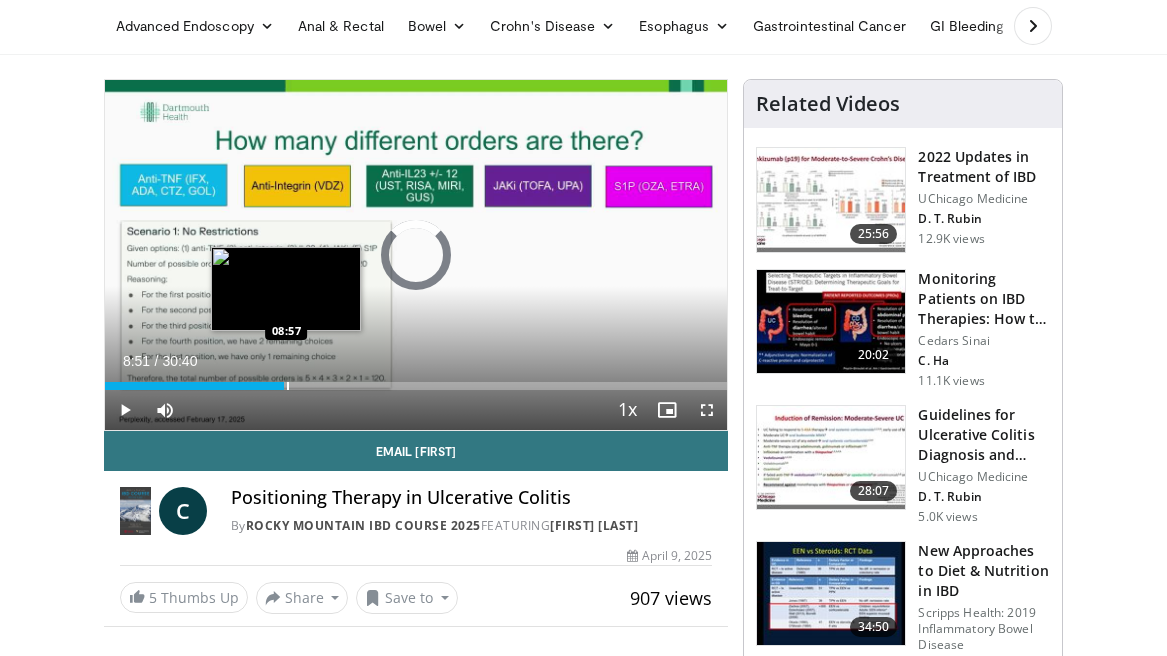 click at bounding box center (288, 386) 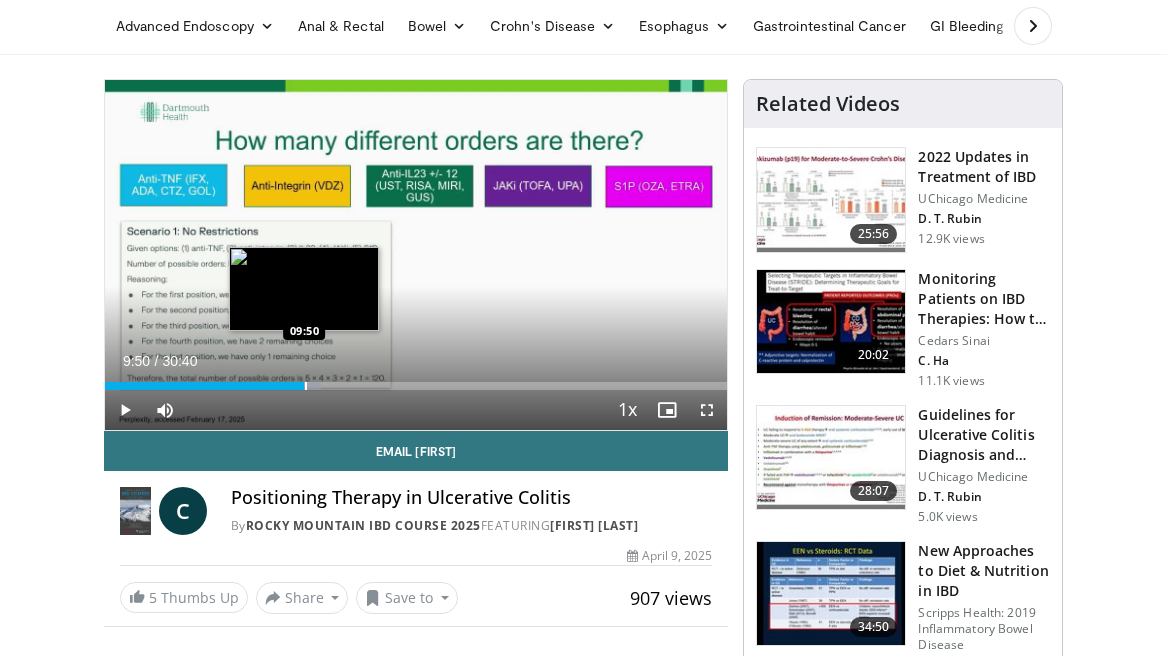 click at bounding box center (306, 386) 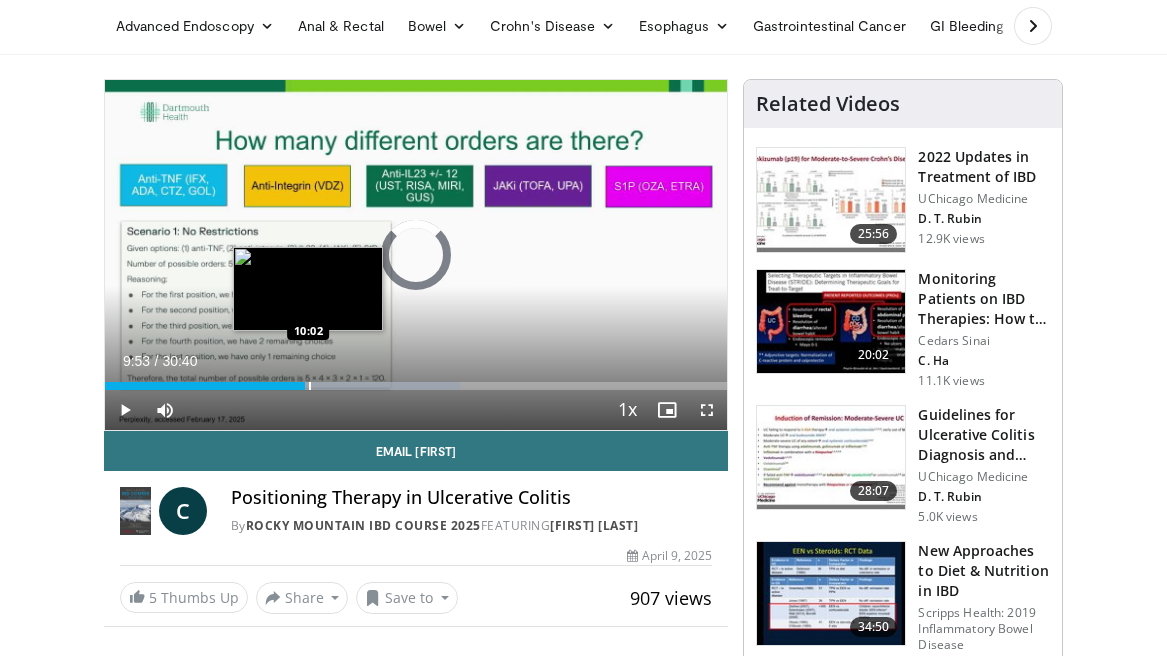 click at bounding box center [310, 386] 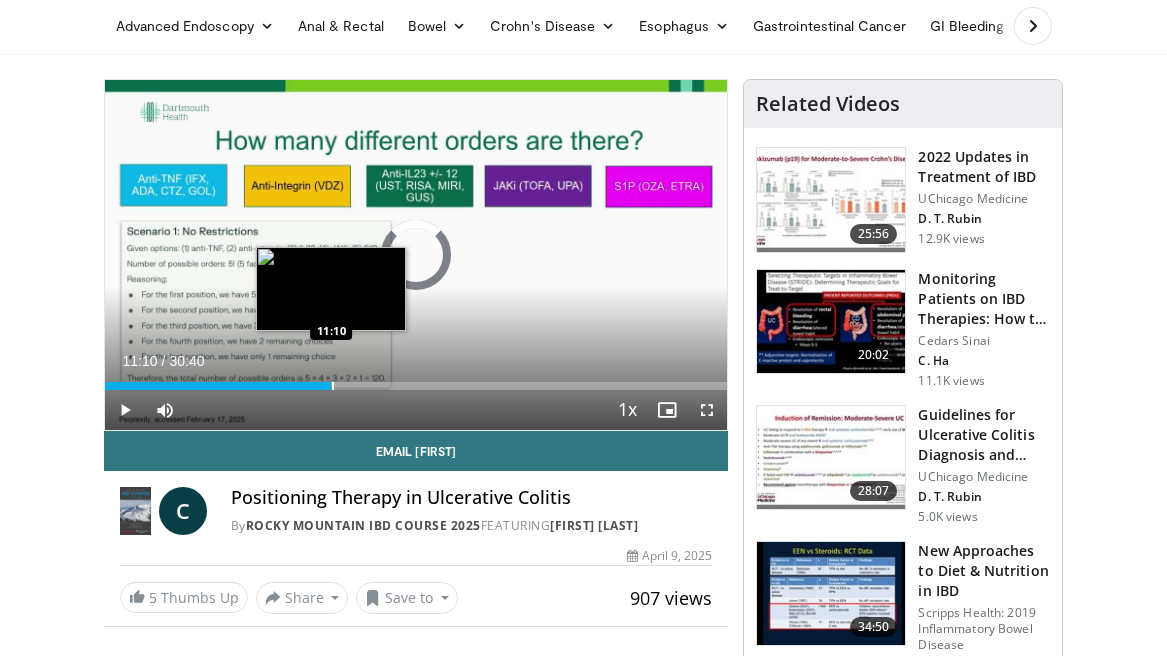 drag, startPoint x: 308, startPoint y: 383, endPoint x: 331, endPoint y: 384, distance: 23.021729 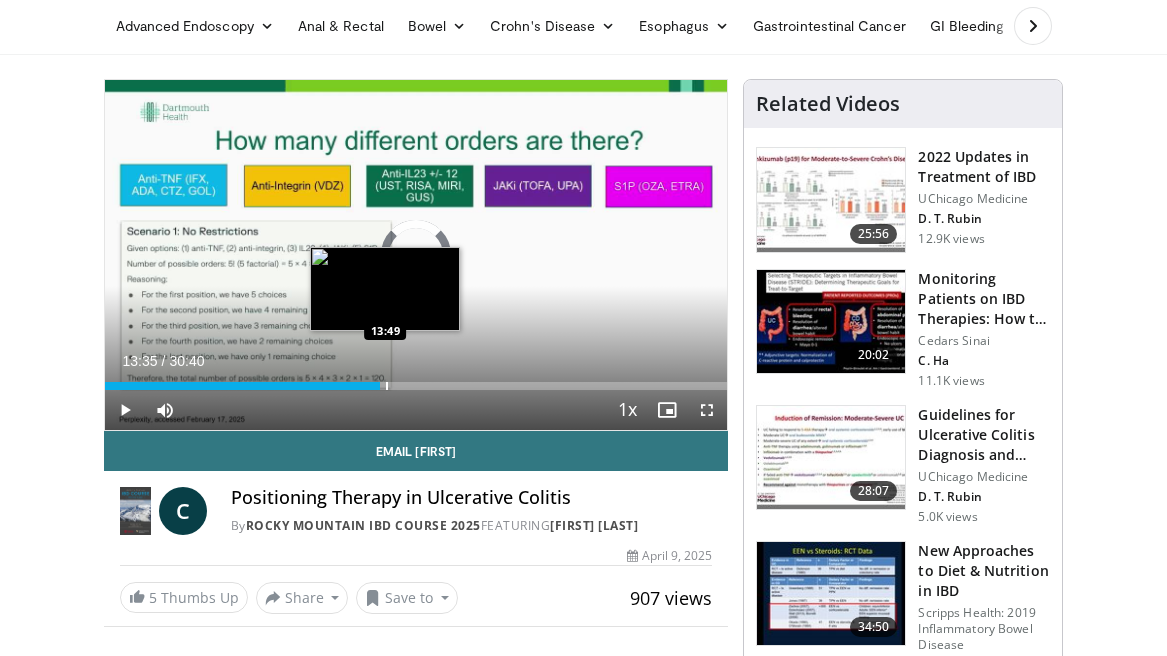 drag, startPoint x: 331, startPoint y: 384, endPoint x: 386, endPoint y: 383, distance: 55.00909 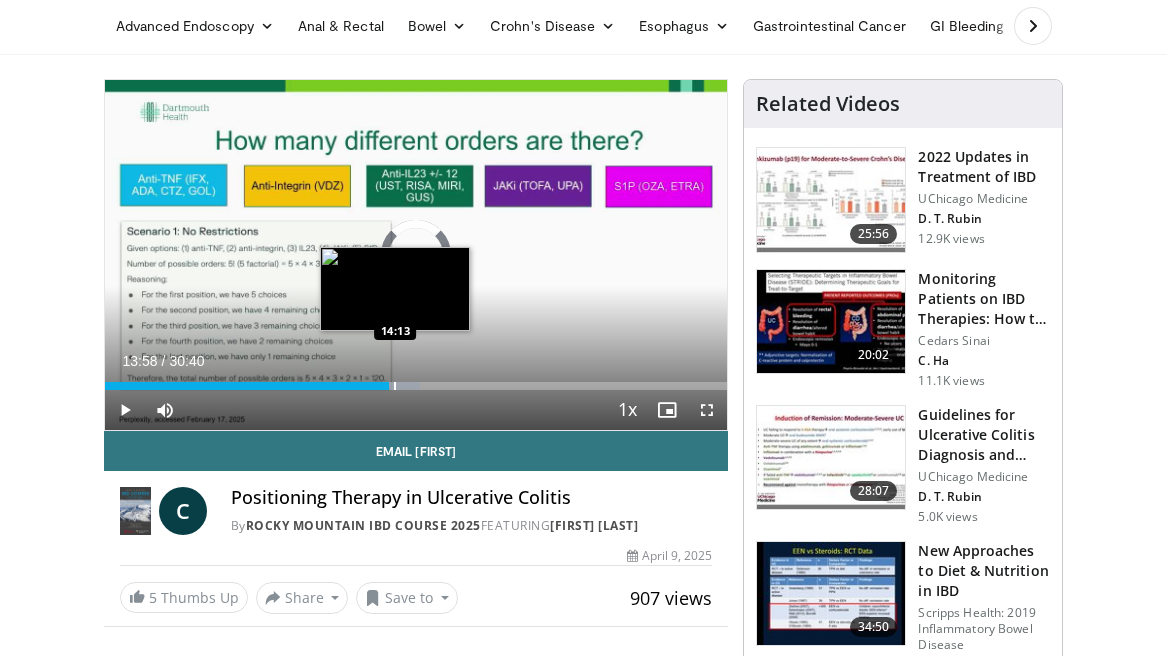 drag, startPoint x: 386, startPoint y: 382, endPoint x: 412, endPoint y: 384, distance: 26.076809 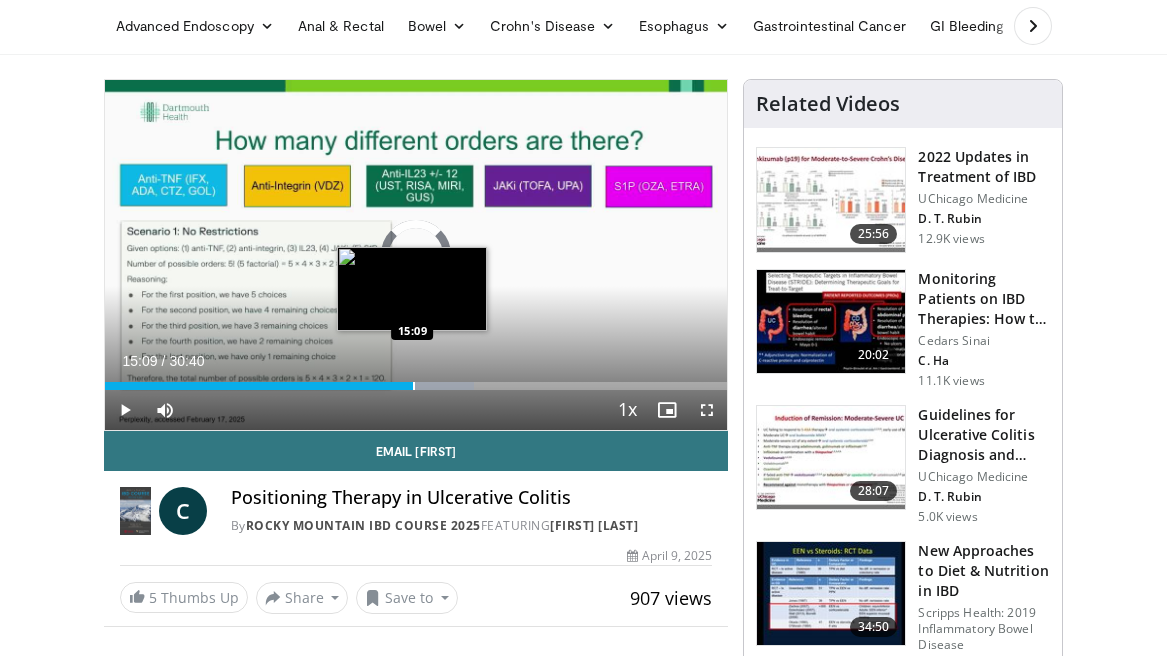 click at bounding box center [414, 386] 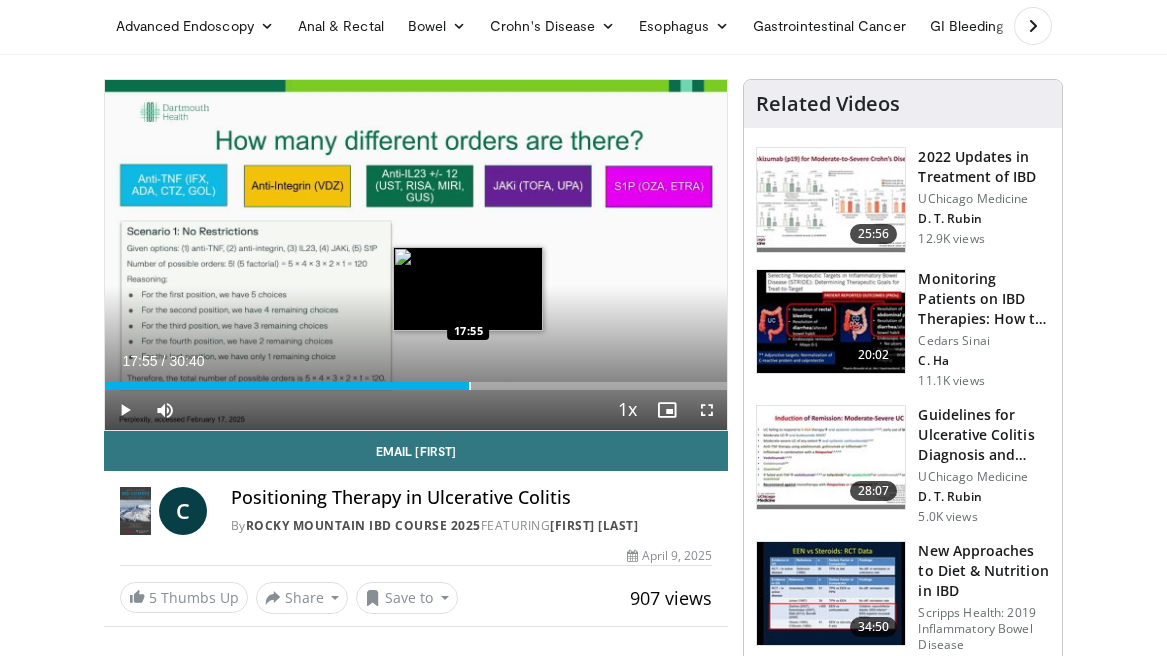drag, startPoint x: 424, startPoint y: 381, endPoint x: 468, endPoint y: 383, distance: 44.04543 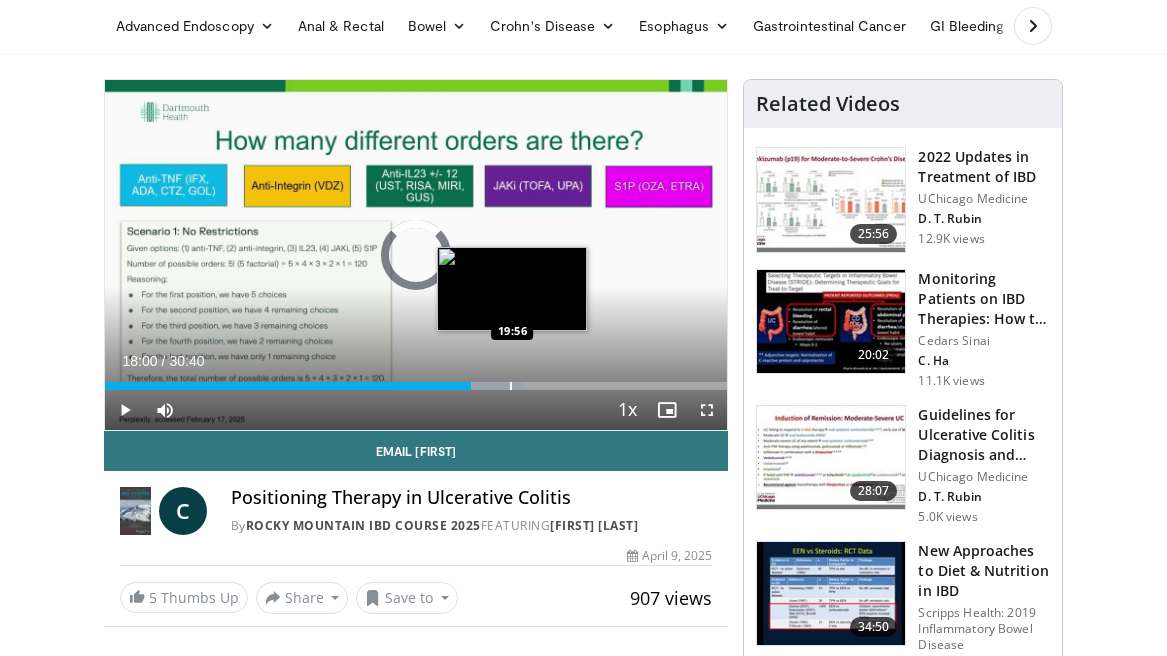 drag, startPoint x: 467, startPoint y: 380, endPoint x: 527, endPoint y: 381, distance: 60.00833 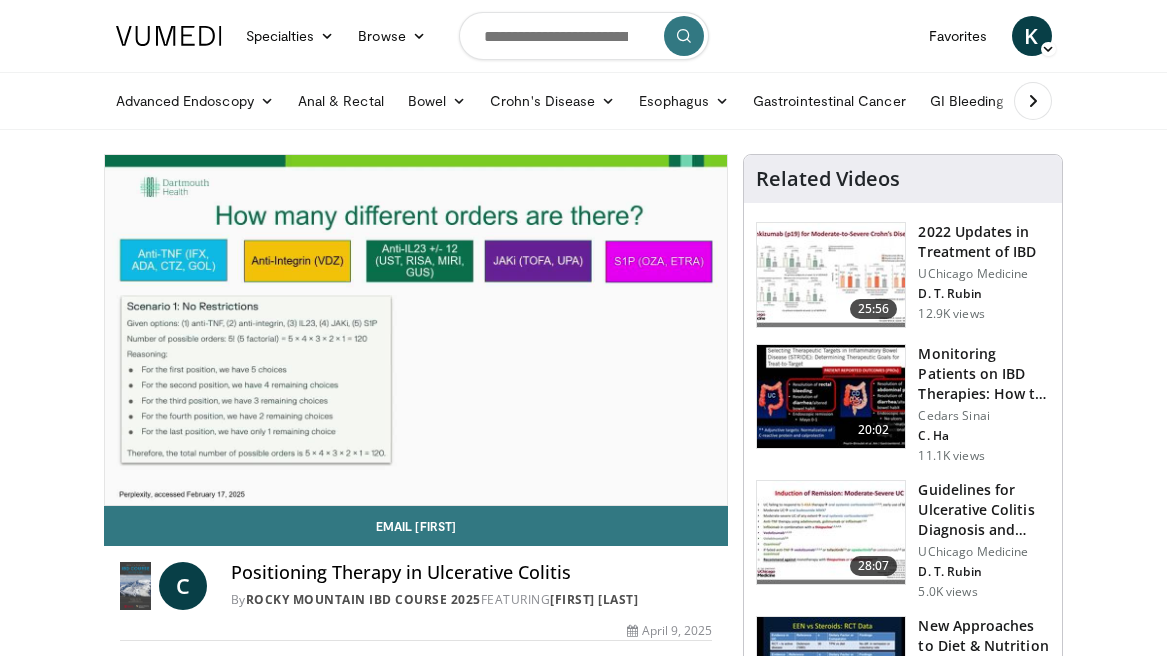 scroll, scrollTop: 0, scrollLeft: 0, axis: both 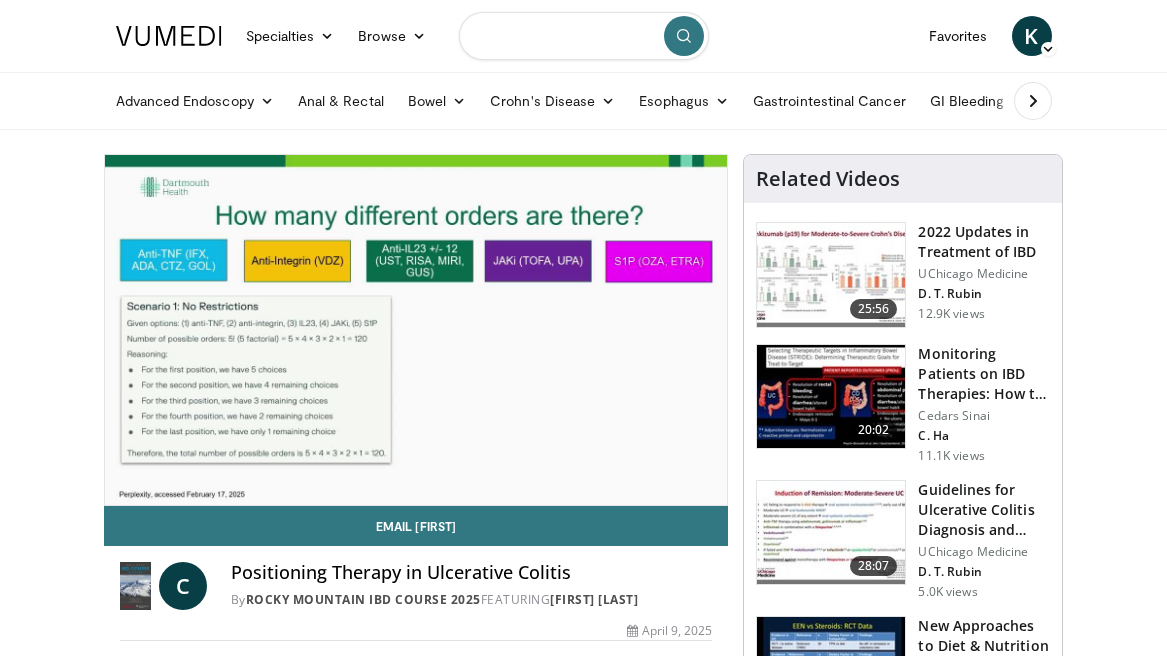 click at bounding box center (584, 36) 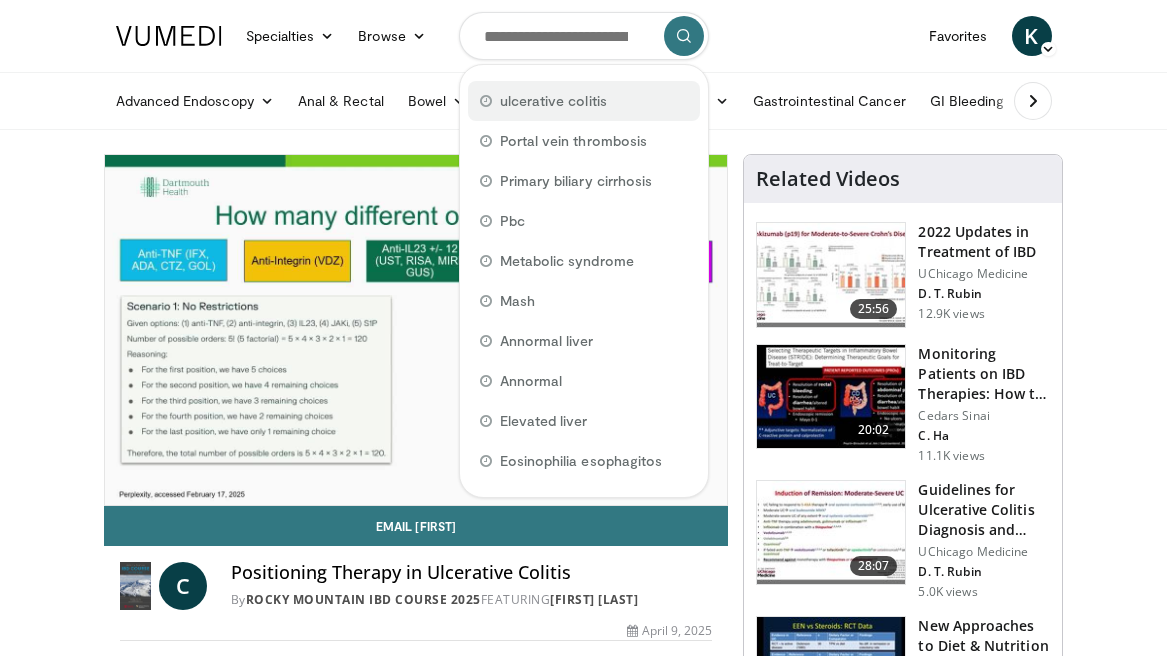 click on "ulcerative colitis" at bounding box center (553, 101) 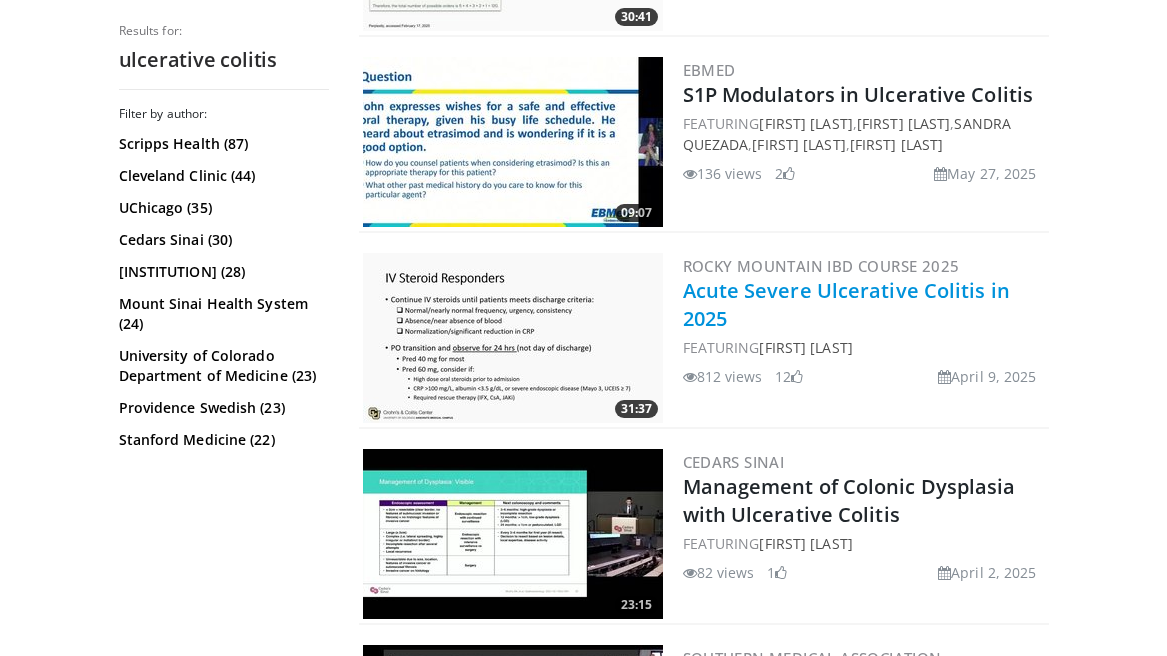 scroll, scrollTop: 755, scrollLeft: 0, axis: vertical 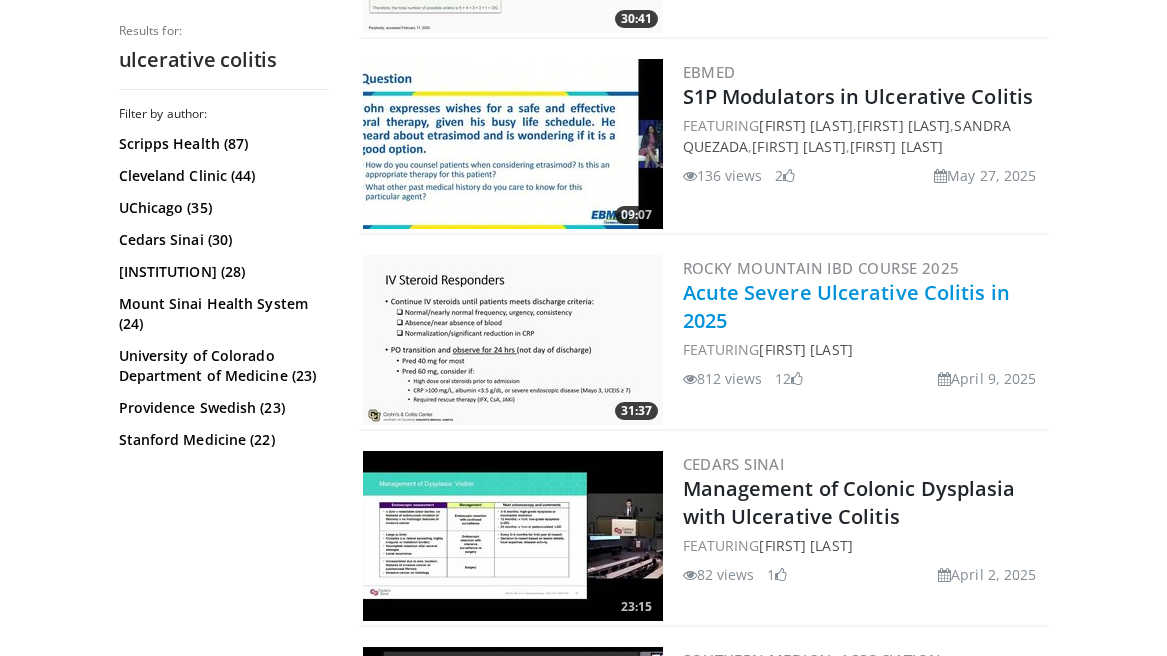 click on "Acute Severe Ulcerative Colitis in 2025" at bounding box center (846, 306) 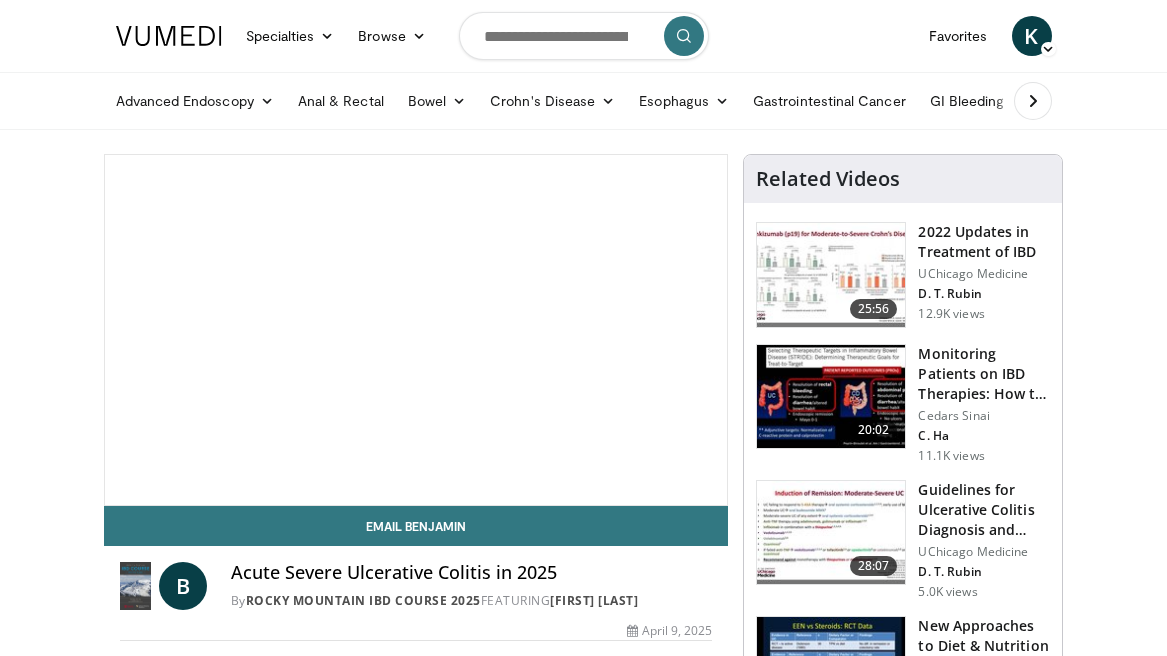 scroll, scrollTop: 0, scrollLeft: 0, axis: both 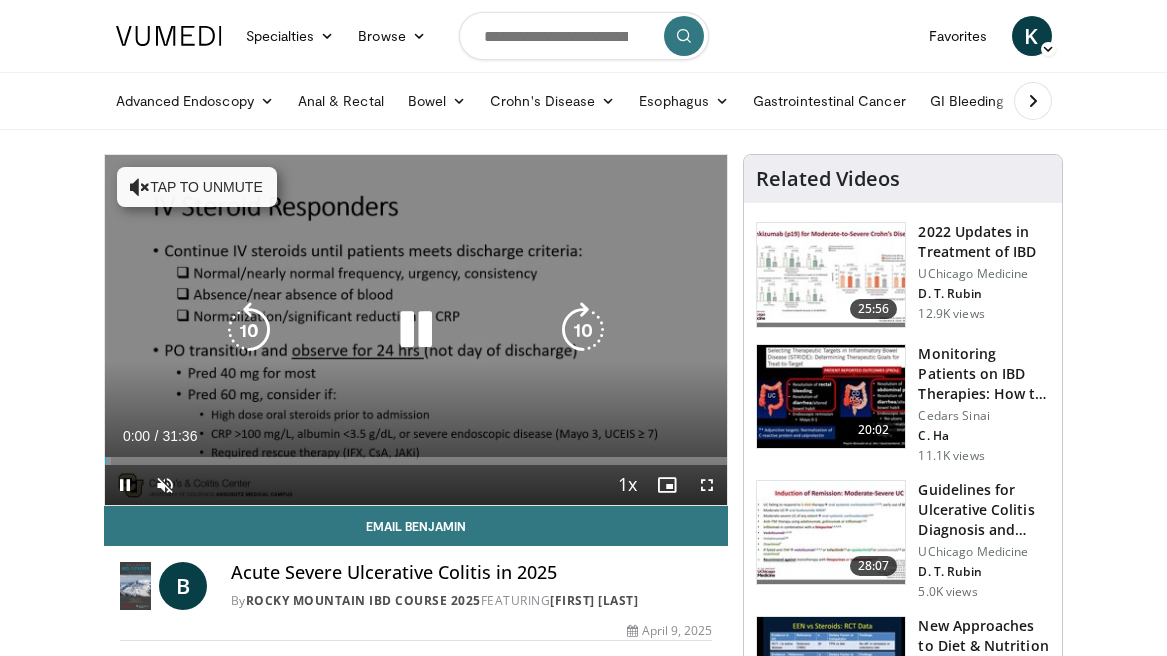 click on "Tap to unmute" at bounding box center [197, 187] 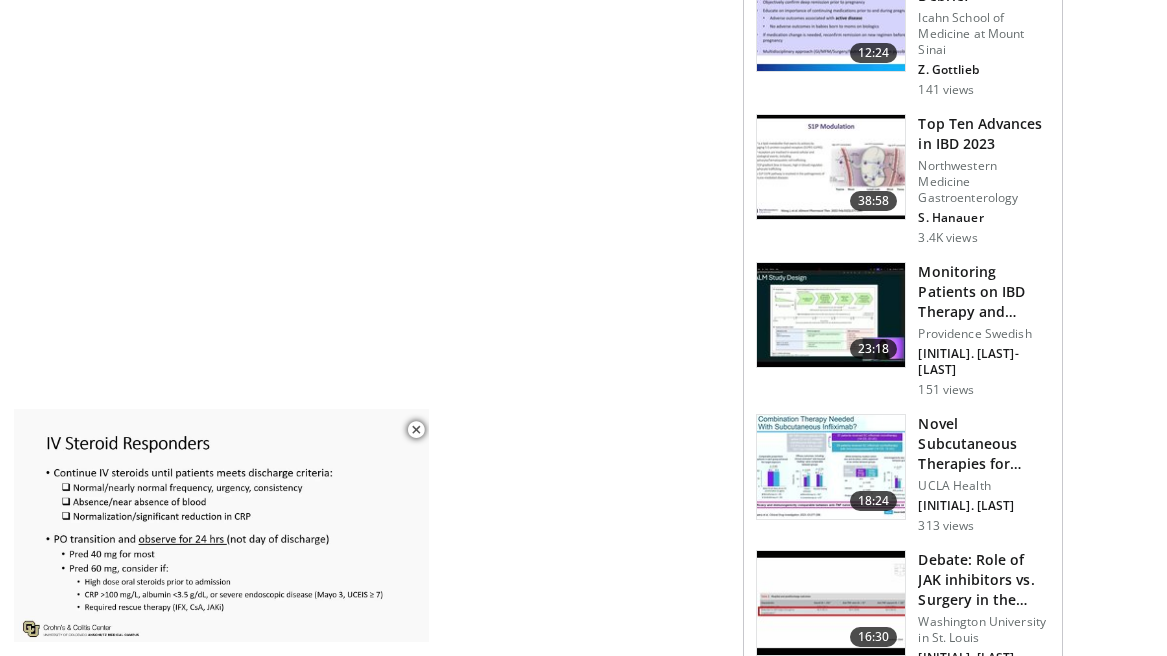 scroll, scrollTop: 941, scrollLeft: 0, axis: vertical 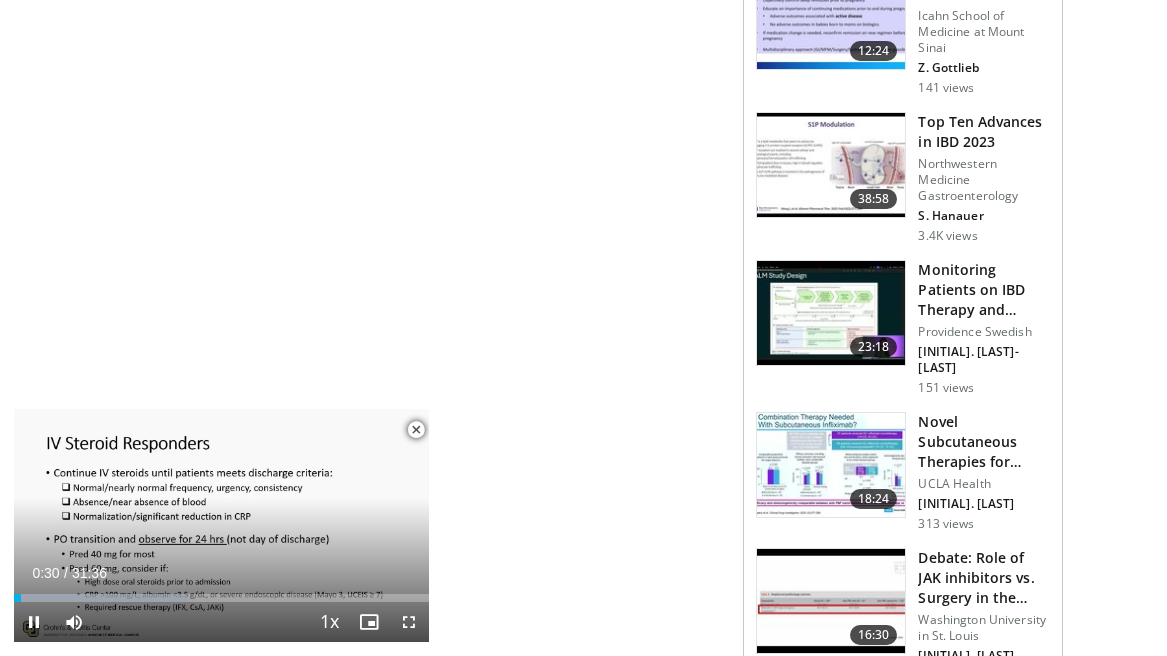 click at bounding box center (416, 430) 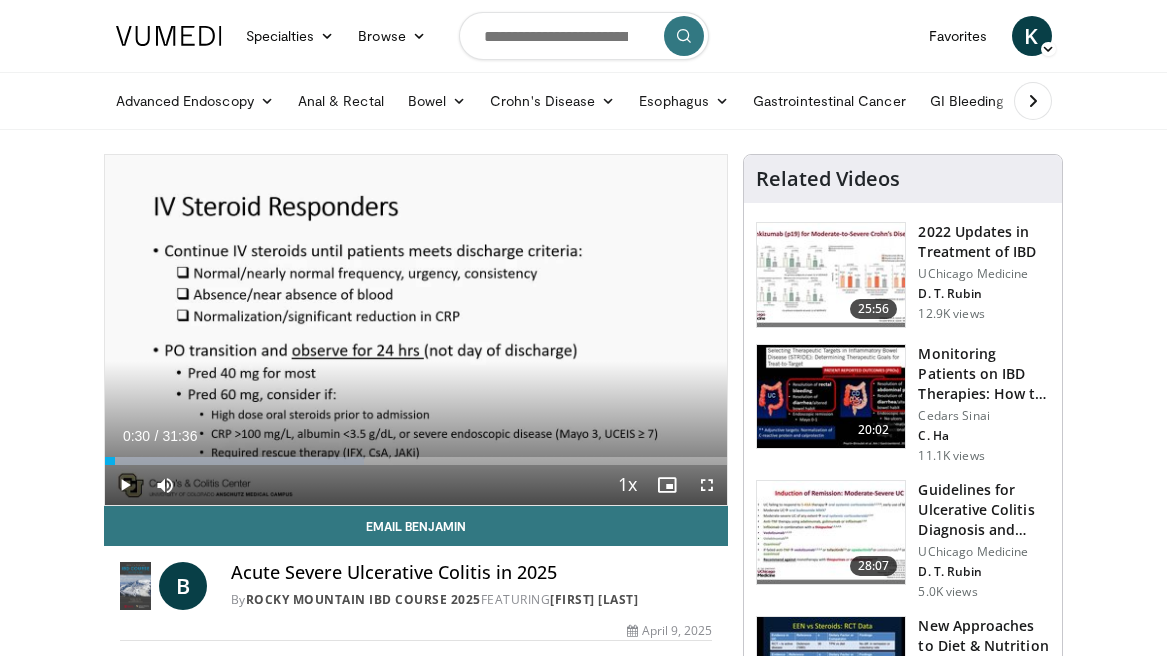 scroll, scrollTop: 0, scrollLeft: 0, axis: both 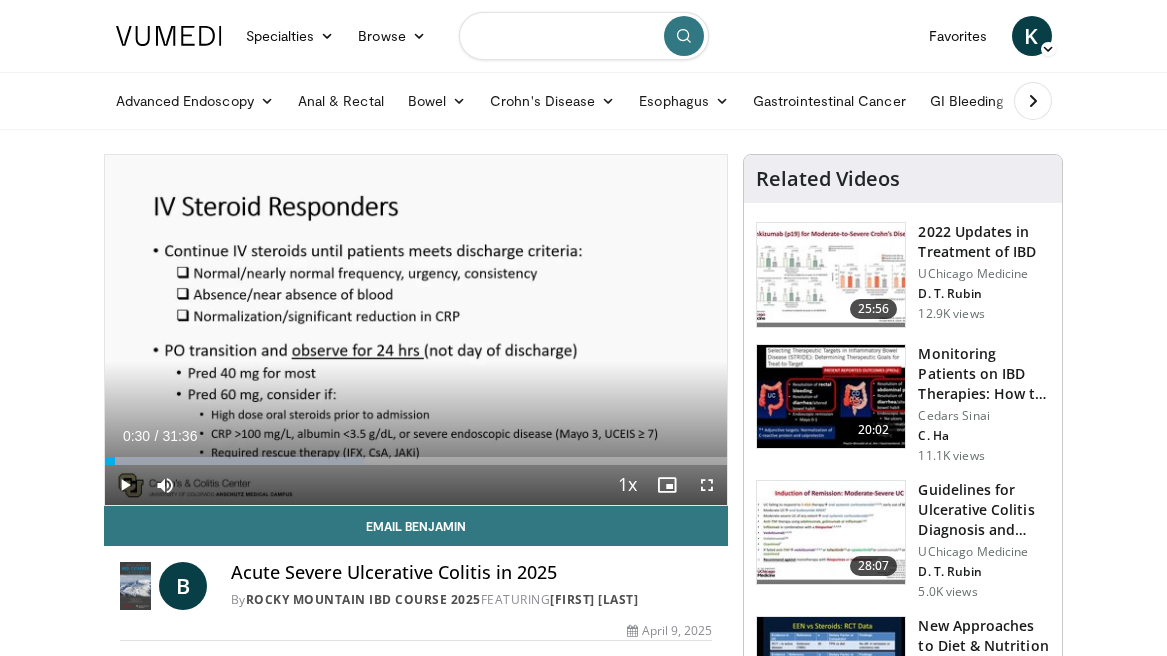 click at bounding box center (584, 36) 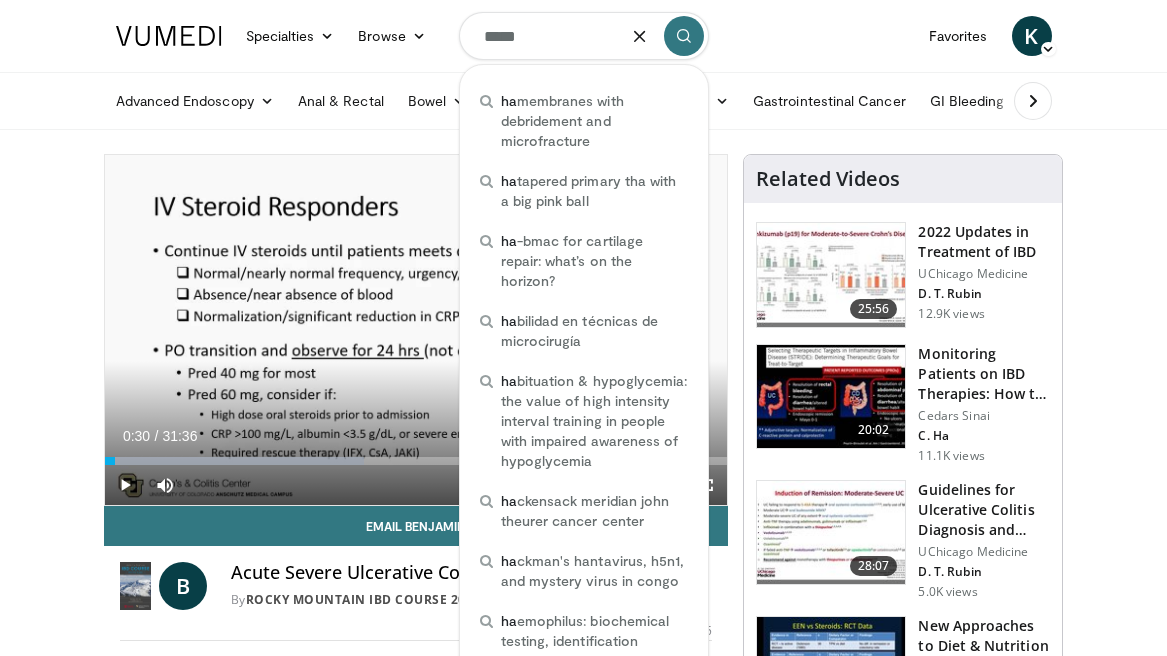 type on "******" 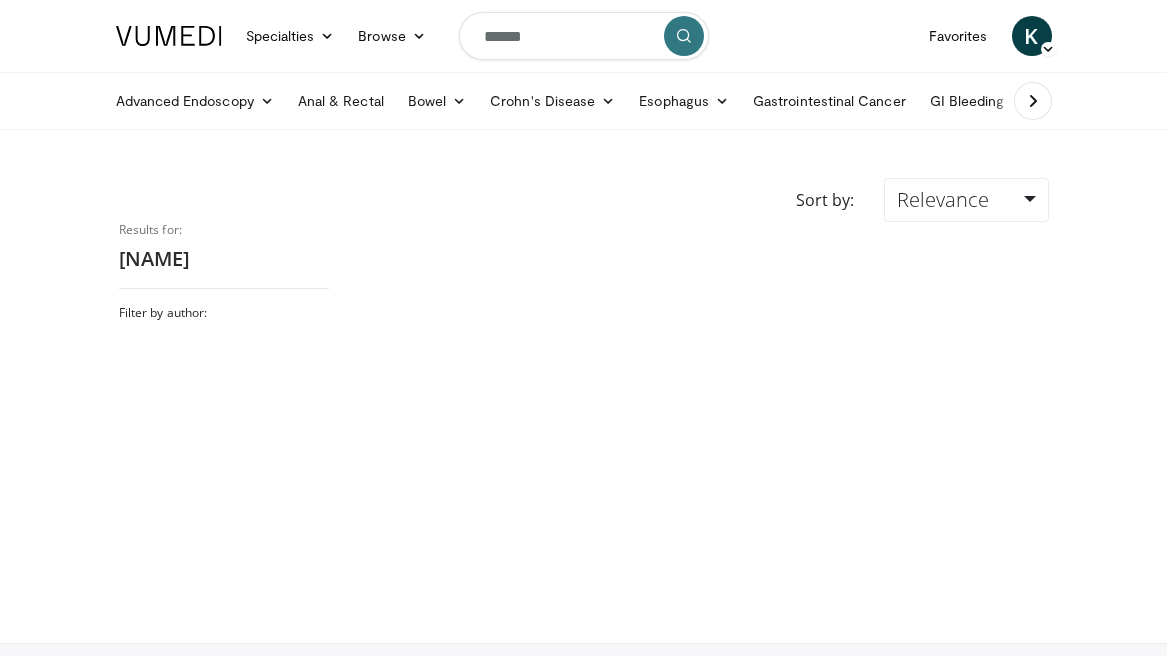 scroll, scrollTop: 0, scrollLeft: 0, axis: both 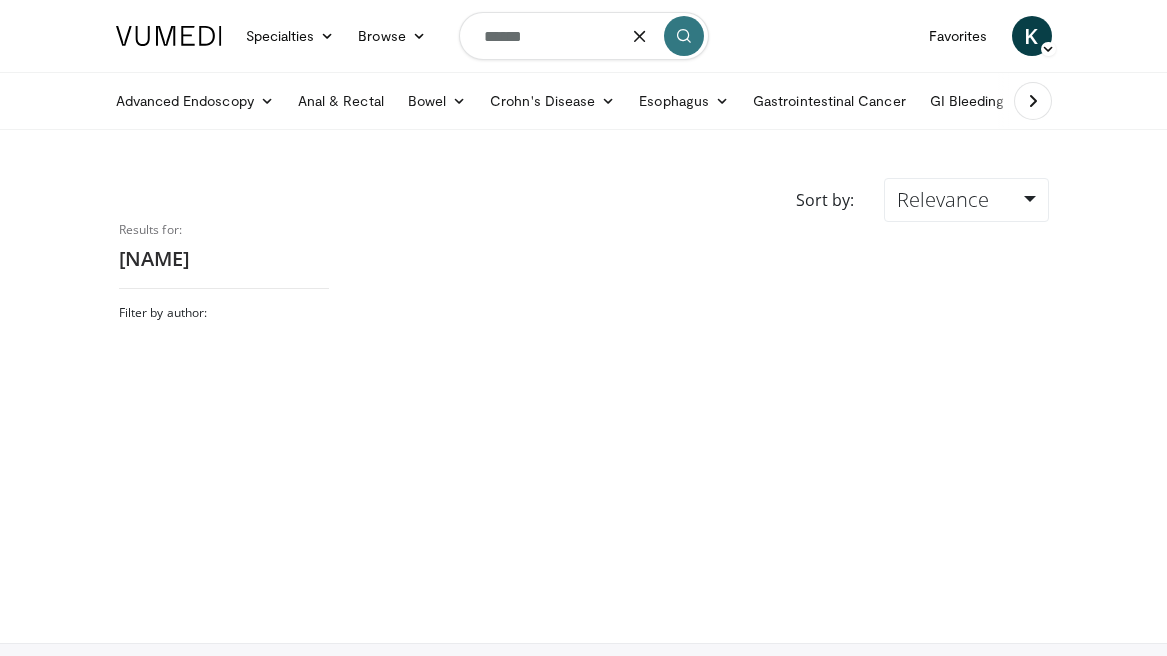 click on "******" at bounding box center [584, 36] 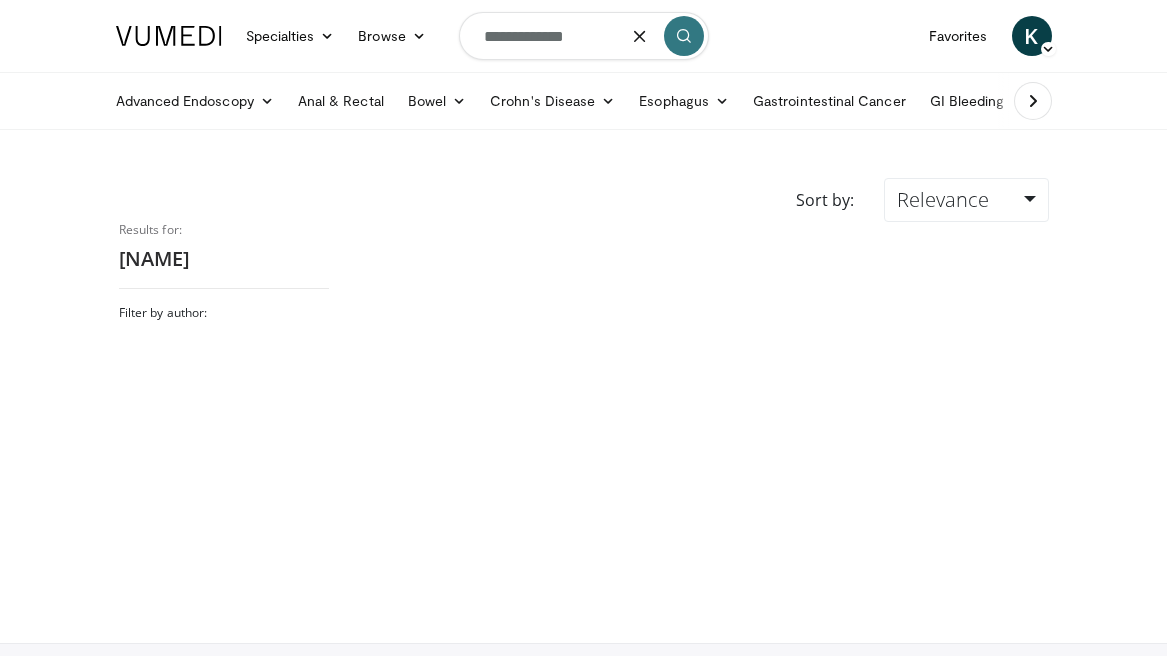 type on "**********" 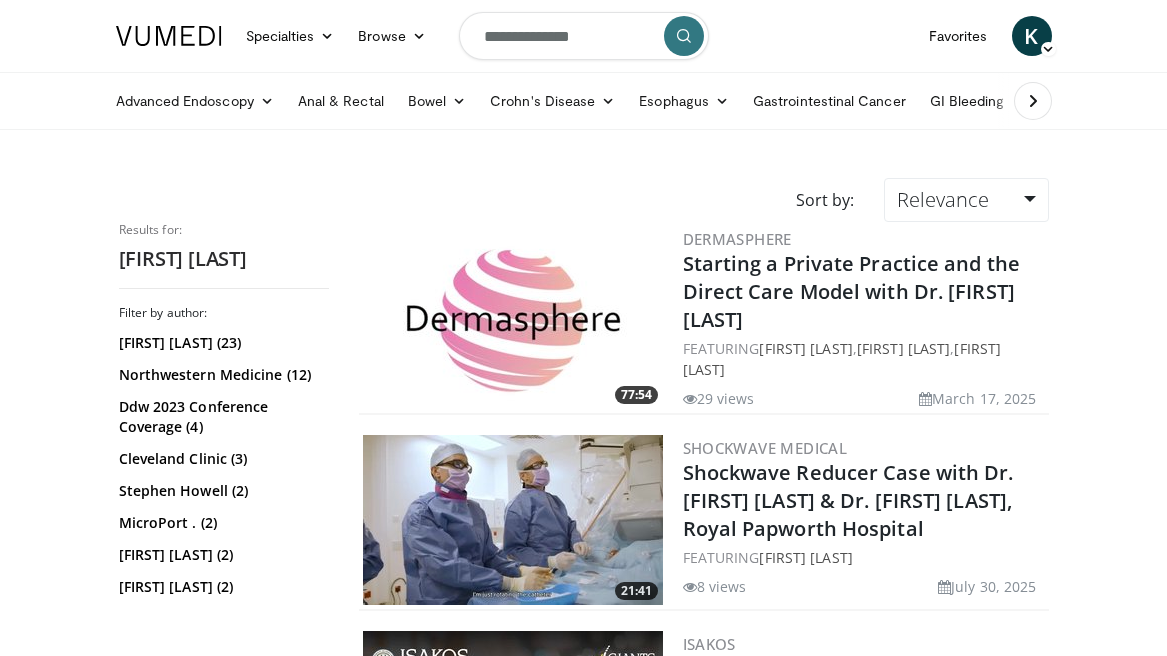 scroll, scrollTop: 0, scrollLeft: 0, axis: both 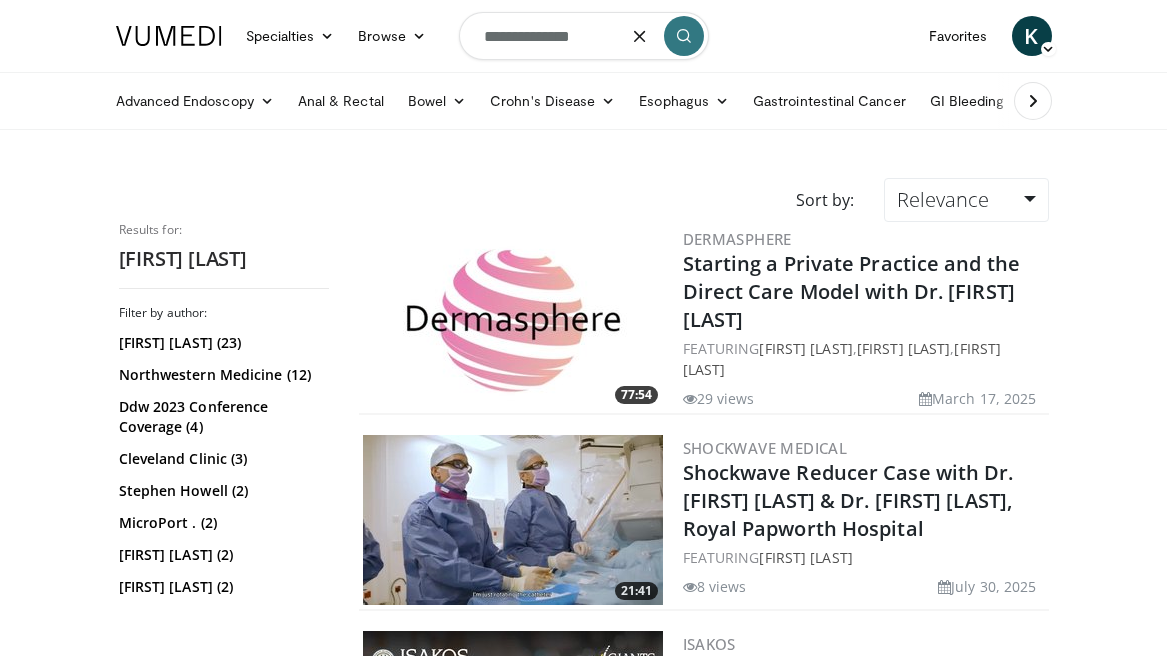 type on "**********" 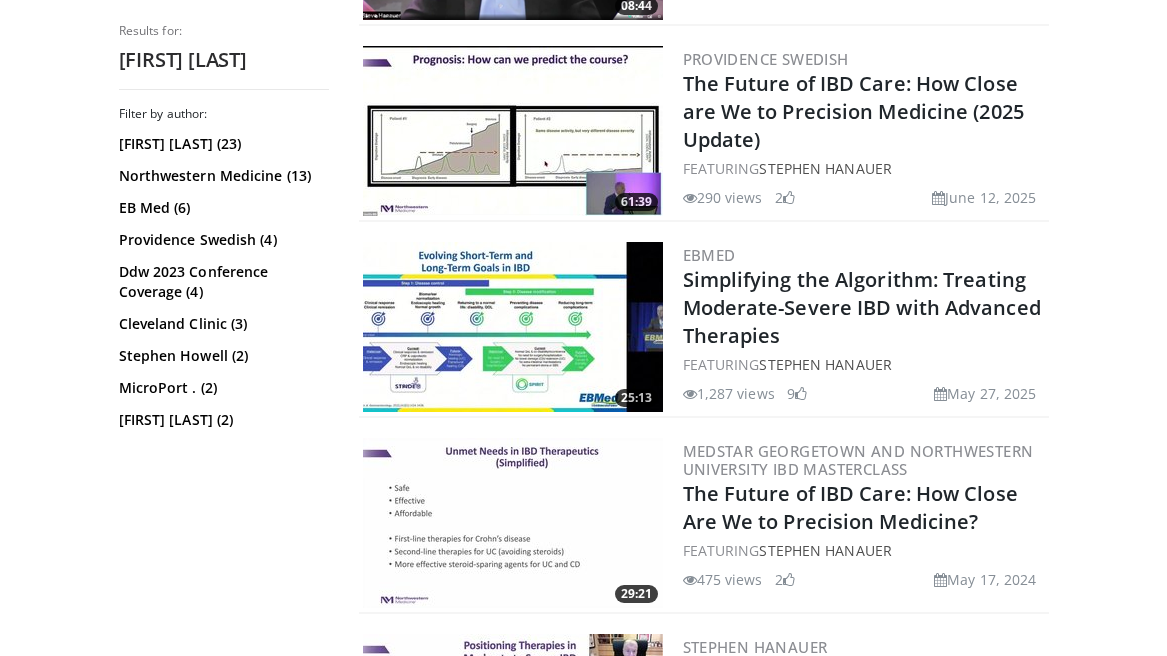 scroll, scrollTop: 980, scrollLeft: 0, axis: vertical 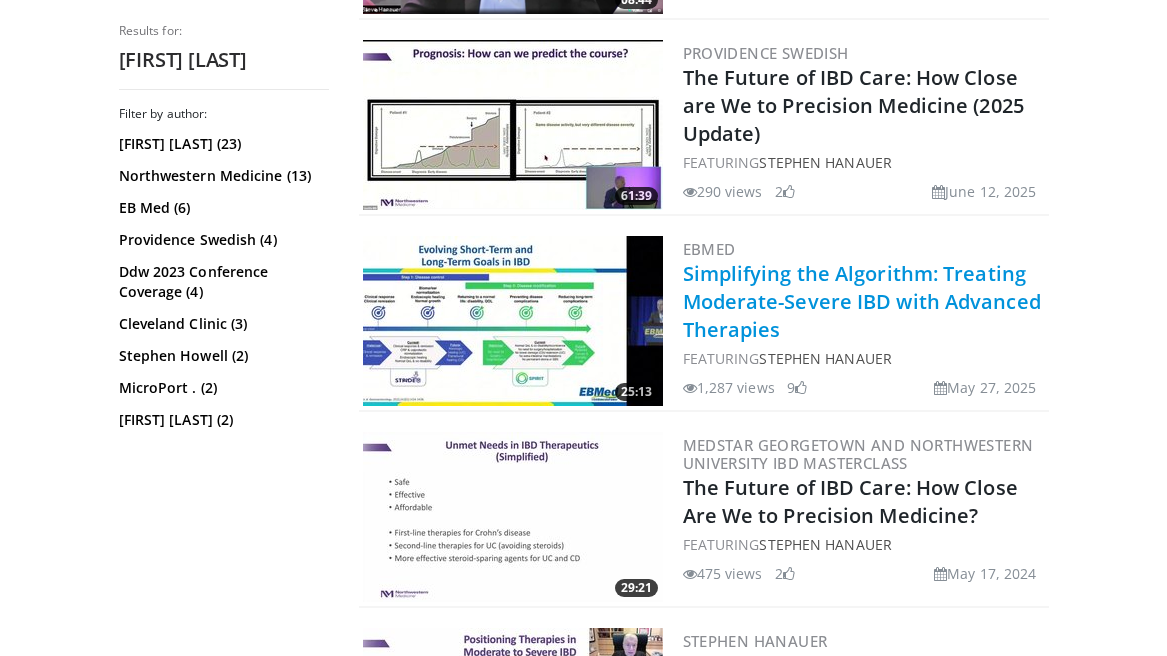 click on "Simplifying the Algorithm: Treating Moderate-Severe IBD with Advanced Therapies" at bounding box center (862, 301) 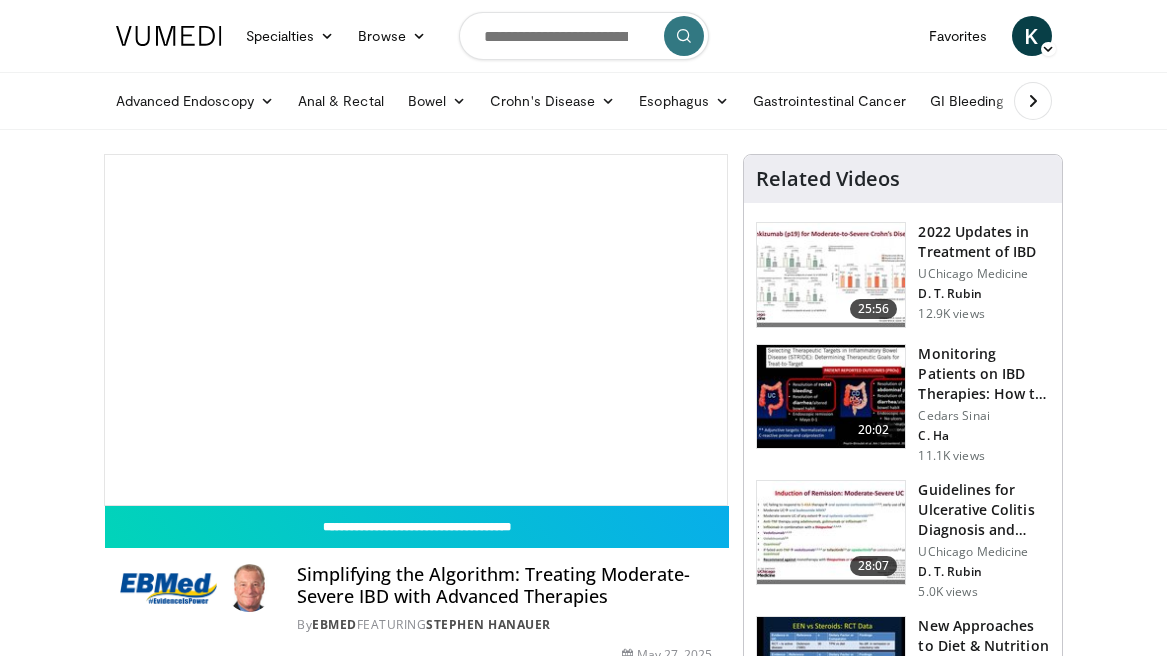 scroll, scrollTop: 0, scrollLeft: 0, axis: both 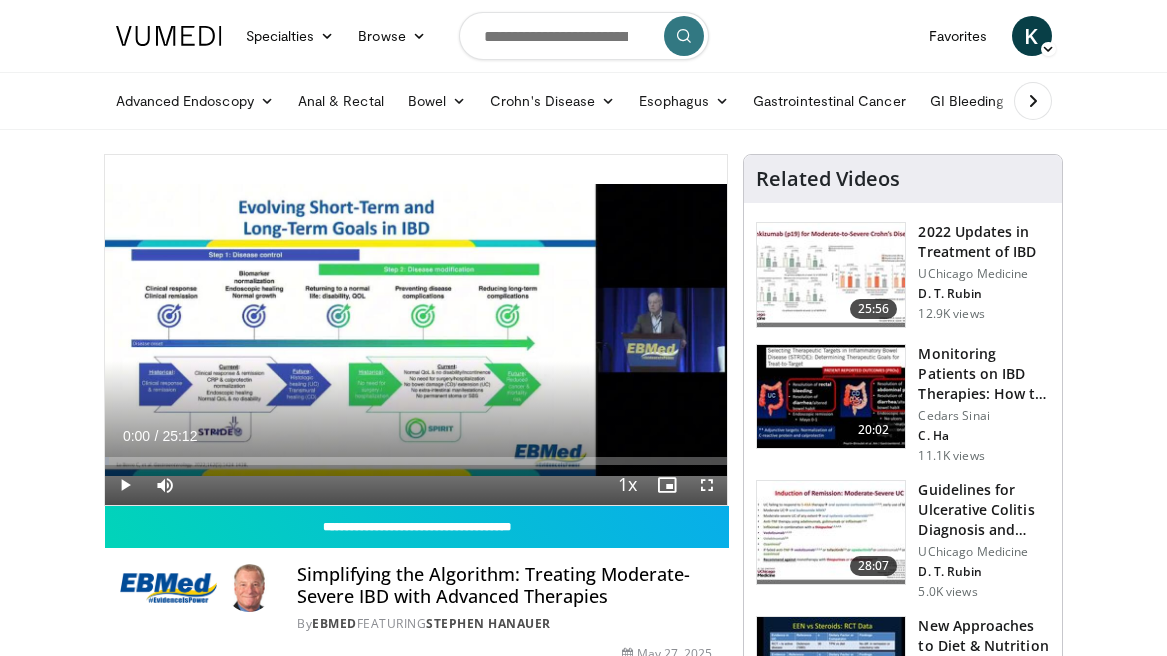 click at bounding box center (125, 485) 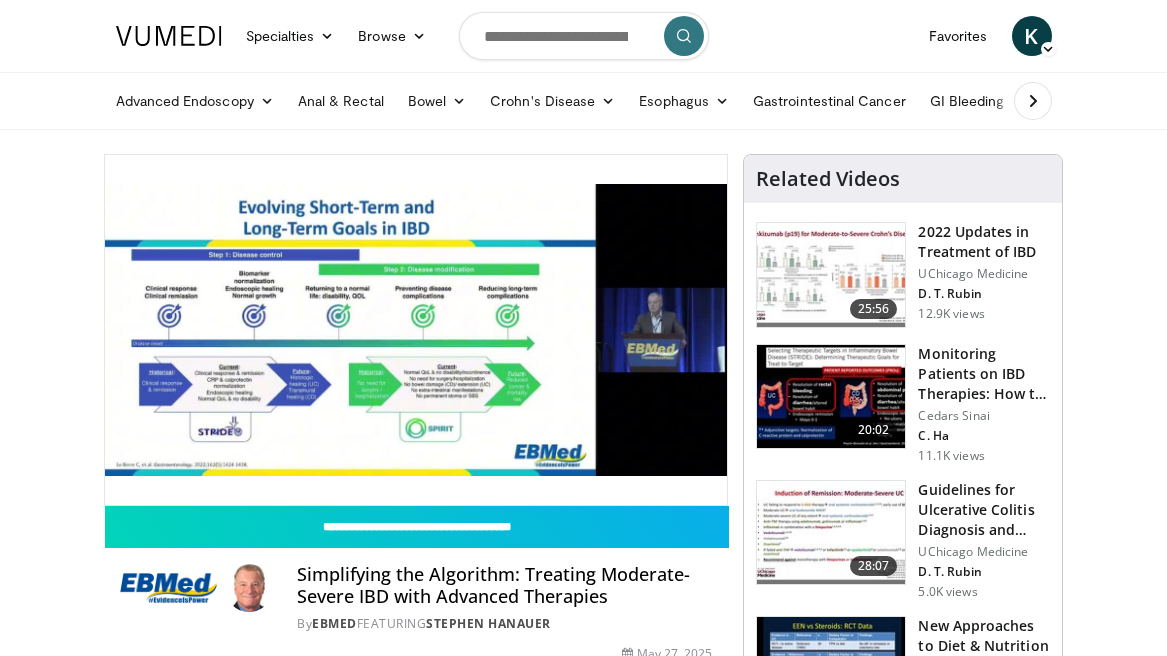 click on "10 seconds
Tap to unmute" at bounding box center (416, 330) 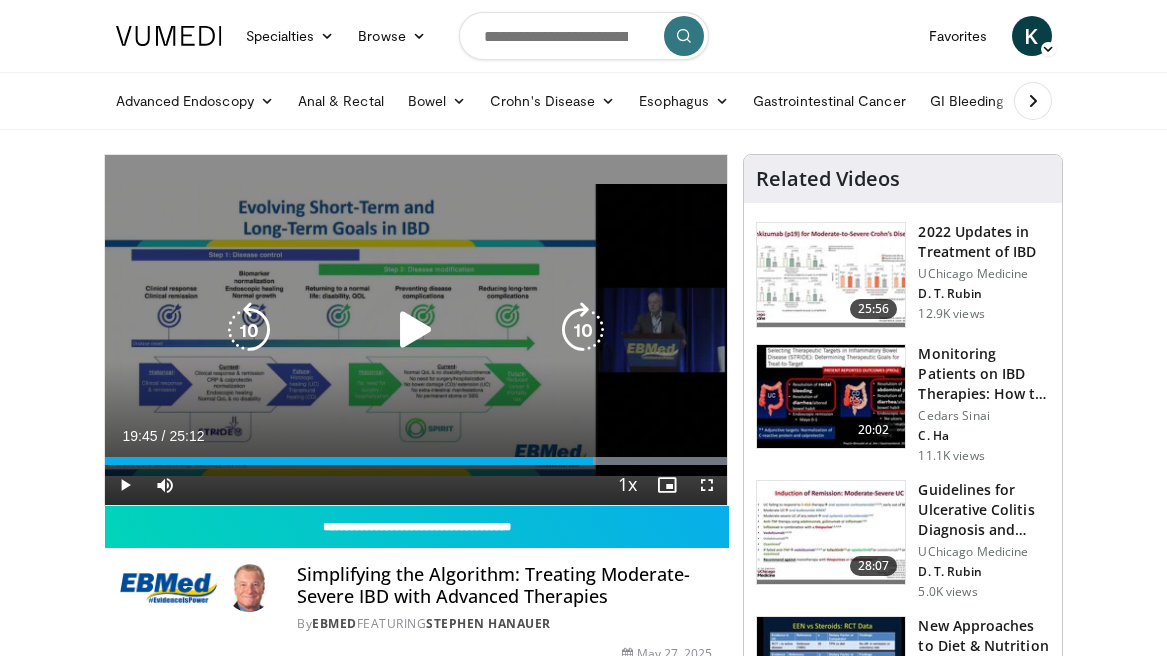 click on "10 seconds
Tap to unmute" at bounding box center (416, 330) 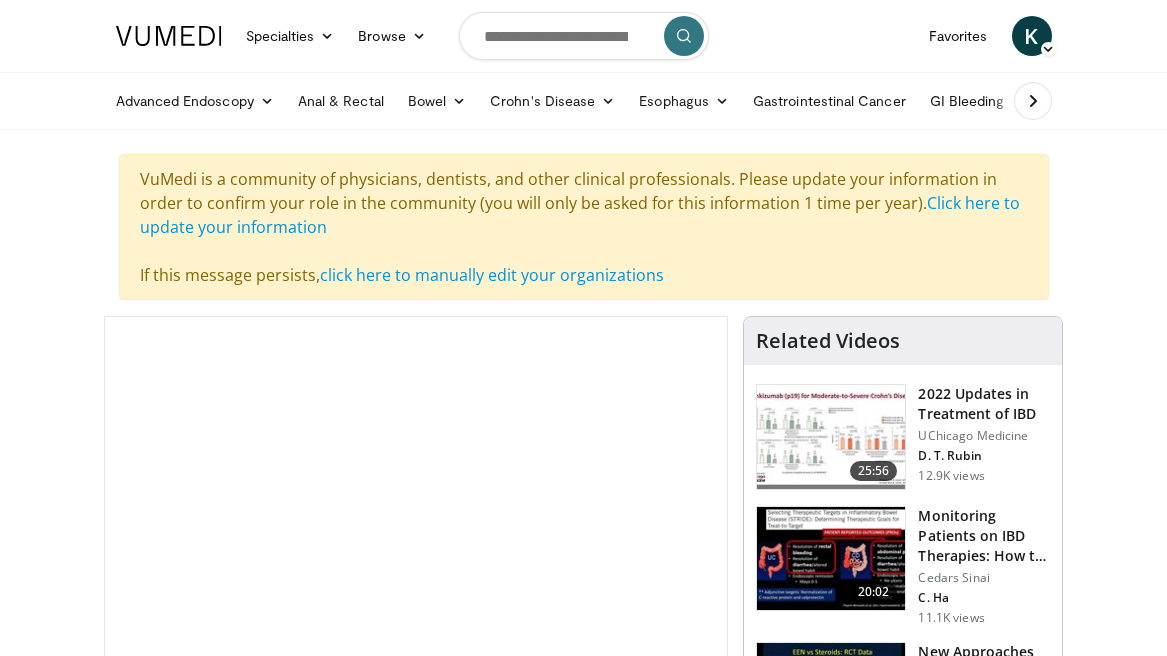 scroll, scrollTop: 0, scrollLeft: 0, axis: both 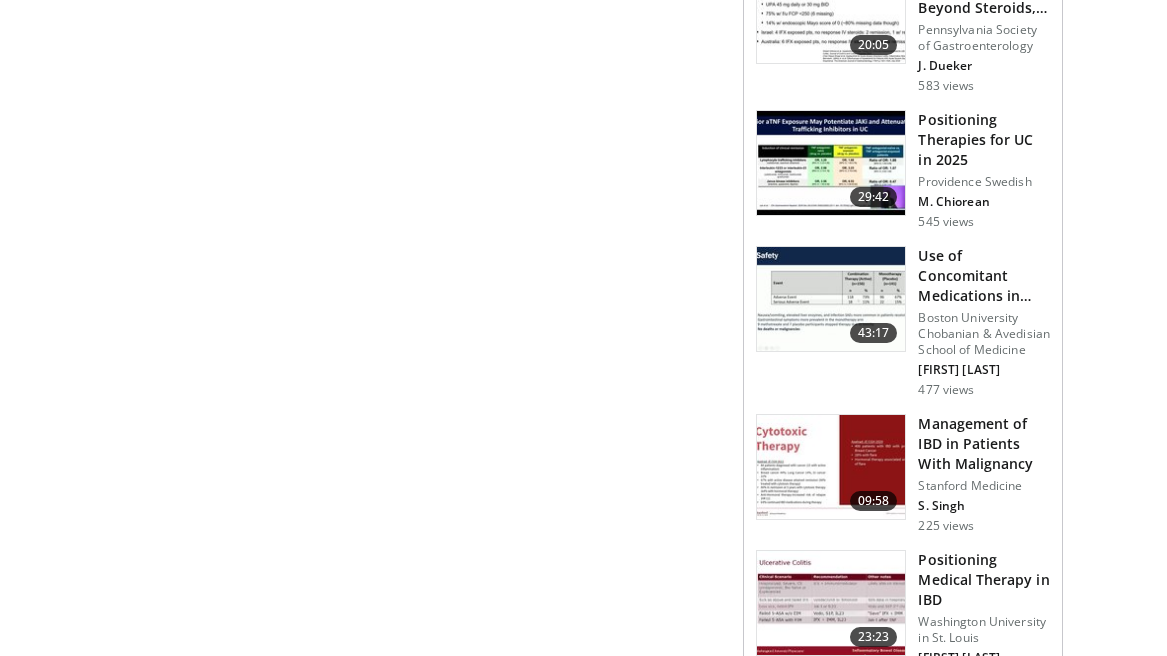click at bounding box center [831, 163] 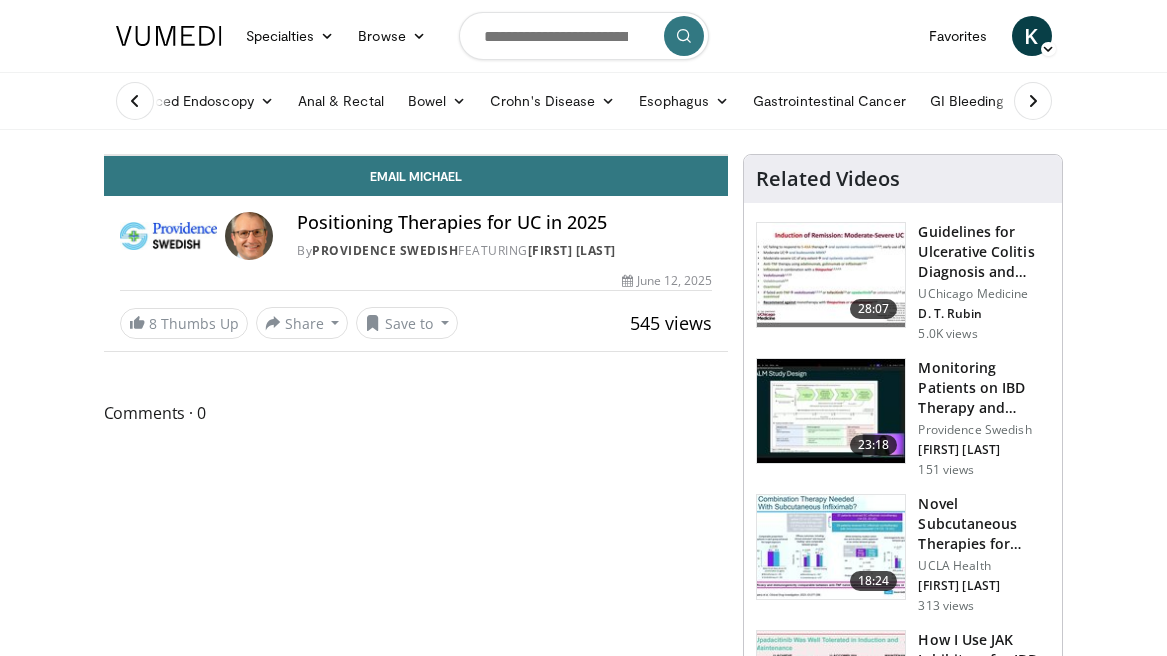 scroll, scrollTop: 0, scrollLeft: 0, axis: both 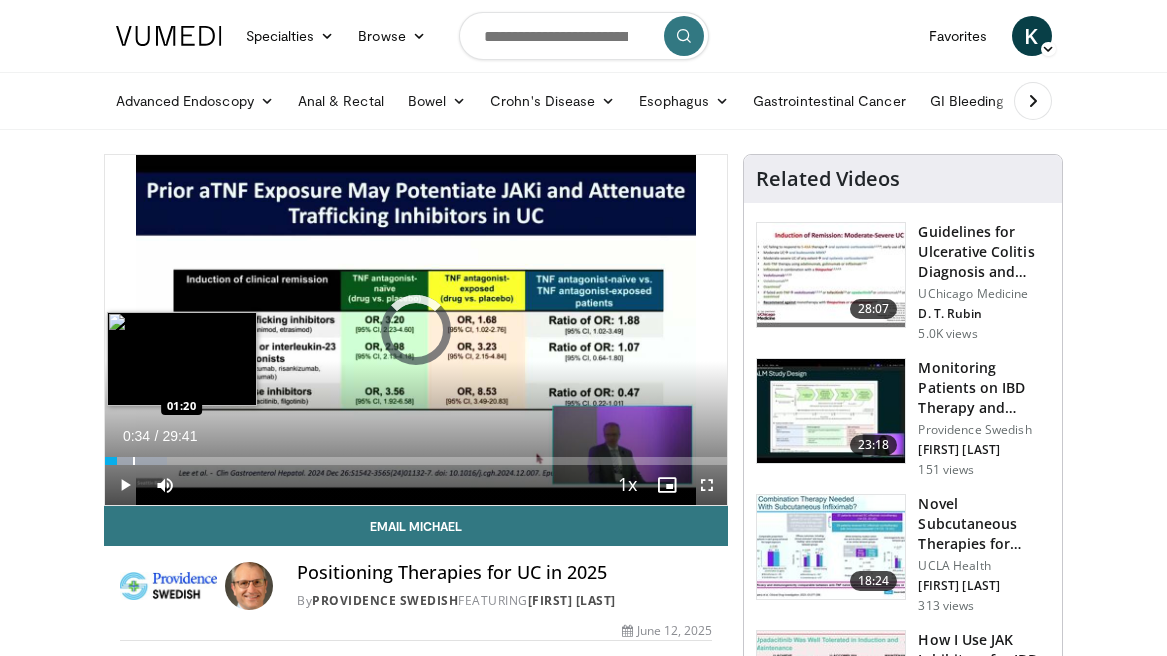 drag, startPoint x: 115, startPoint y: 461, endPoint x: 132, endPoint y: 462, distance: 17.029387 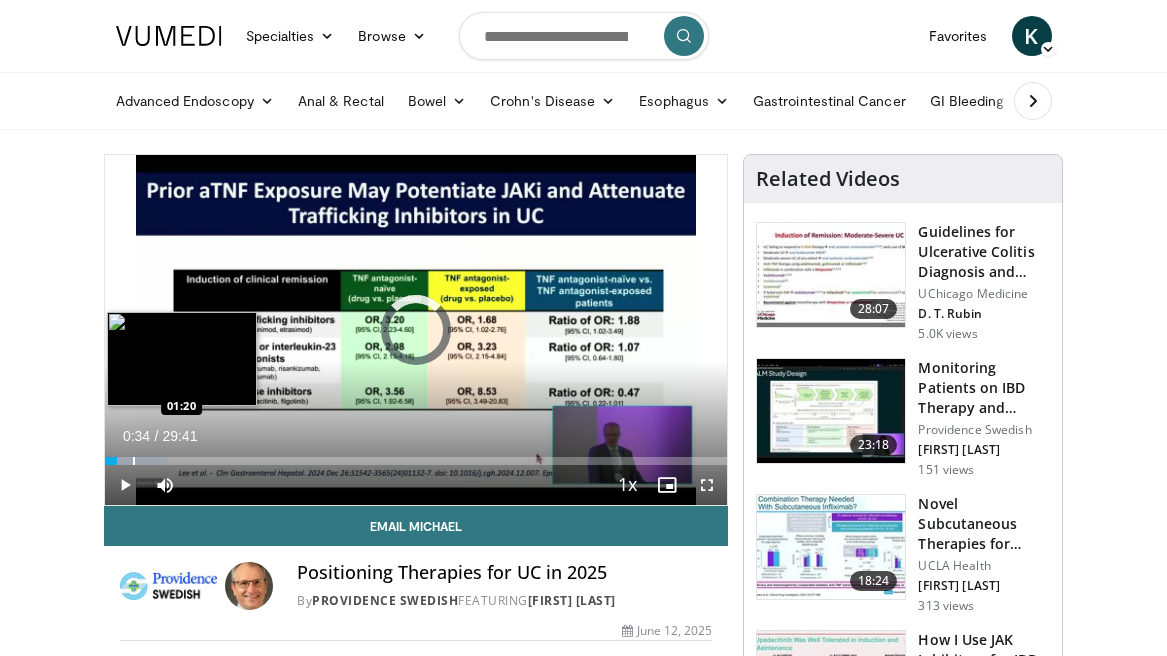 click on "Loaded :  10.00% 01:20 01:20" at bounding box center [416, 461] 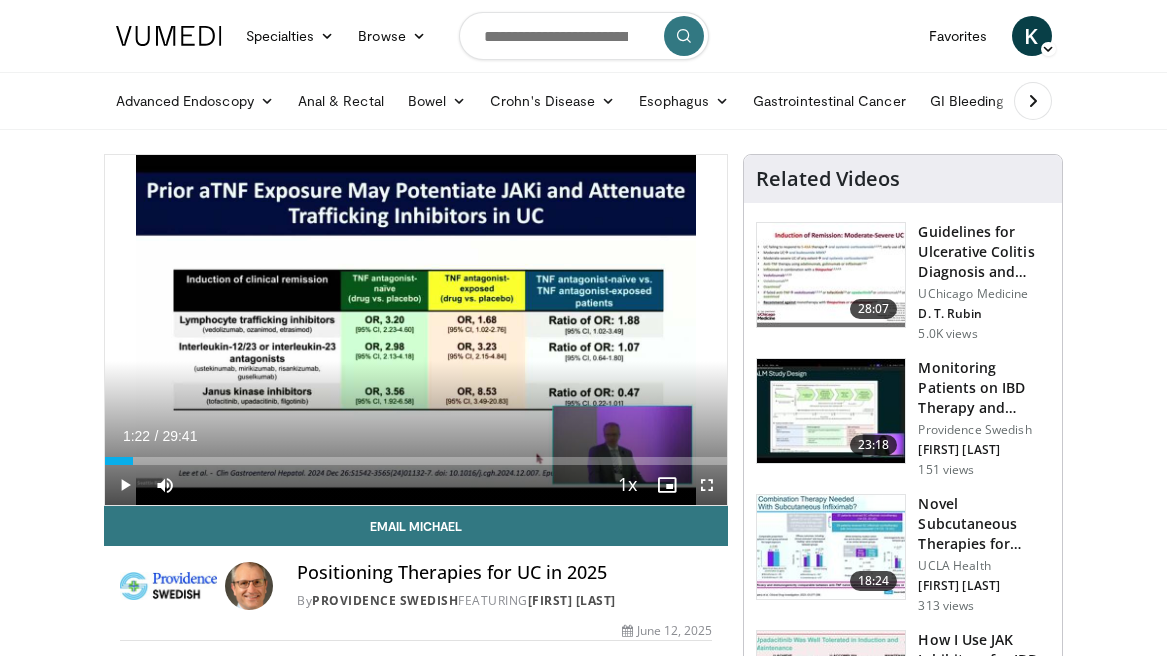 click at bounding box center [125, 485] 